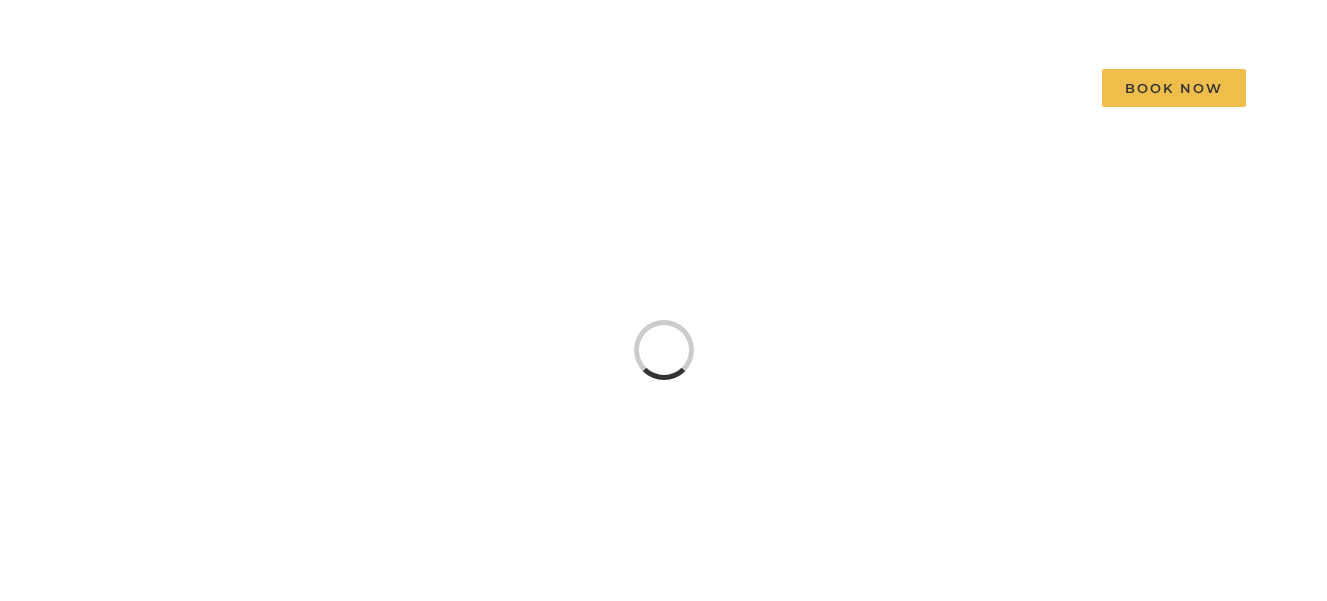 scroll, scrollTop: 0, scrollLeft: 0, axis: both 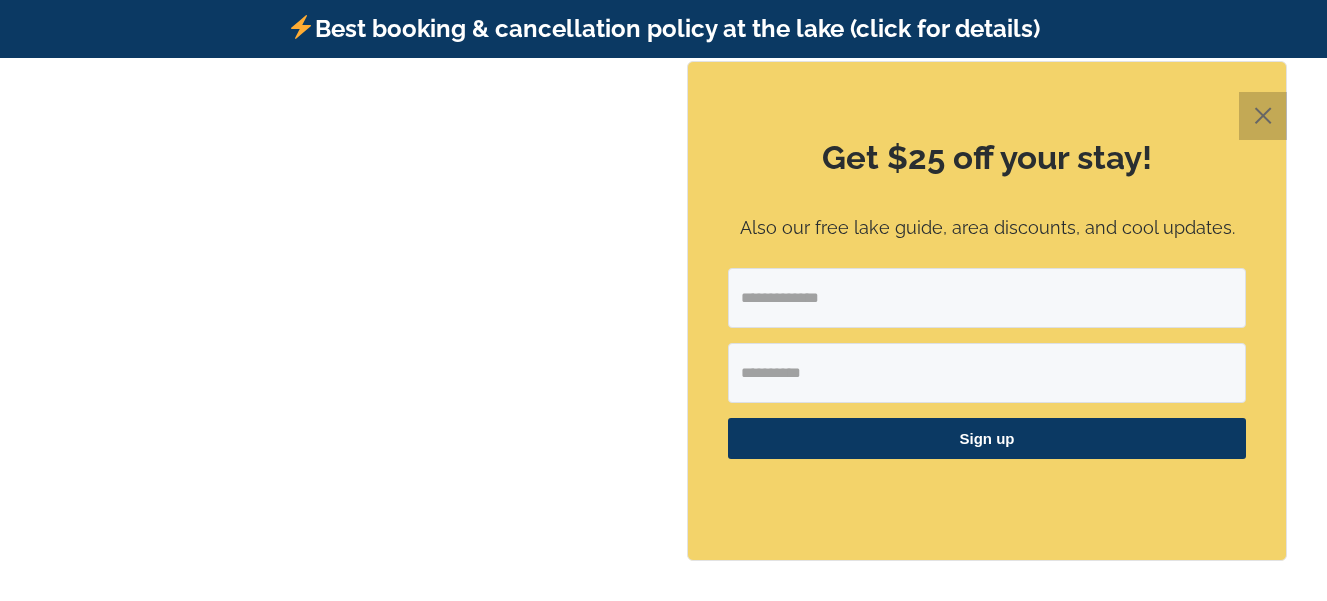 click on "✕" at bounding box center (1263, 116) 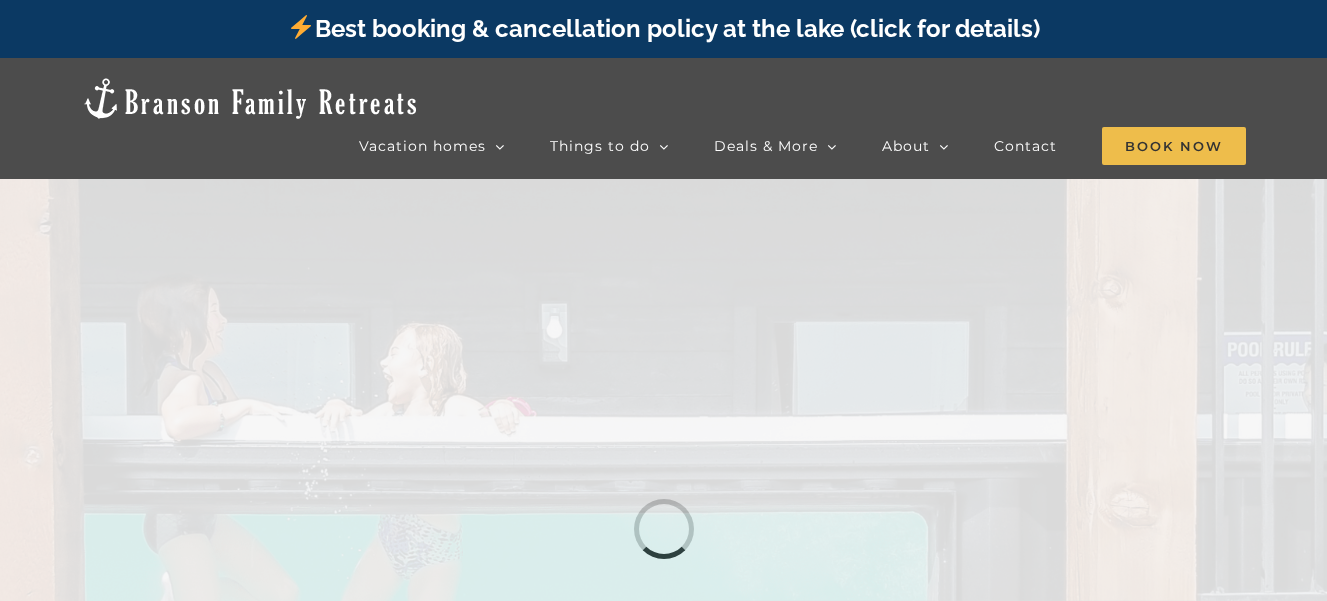 scroll, scrollTop: 0, scrollLeft: 0, axis: both 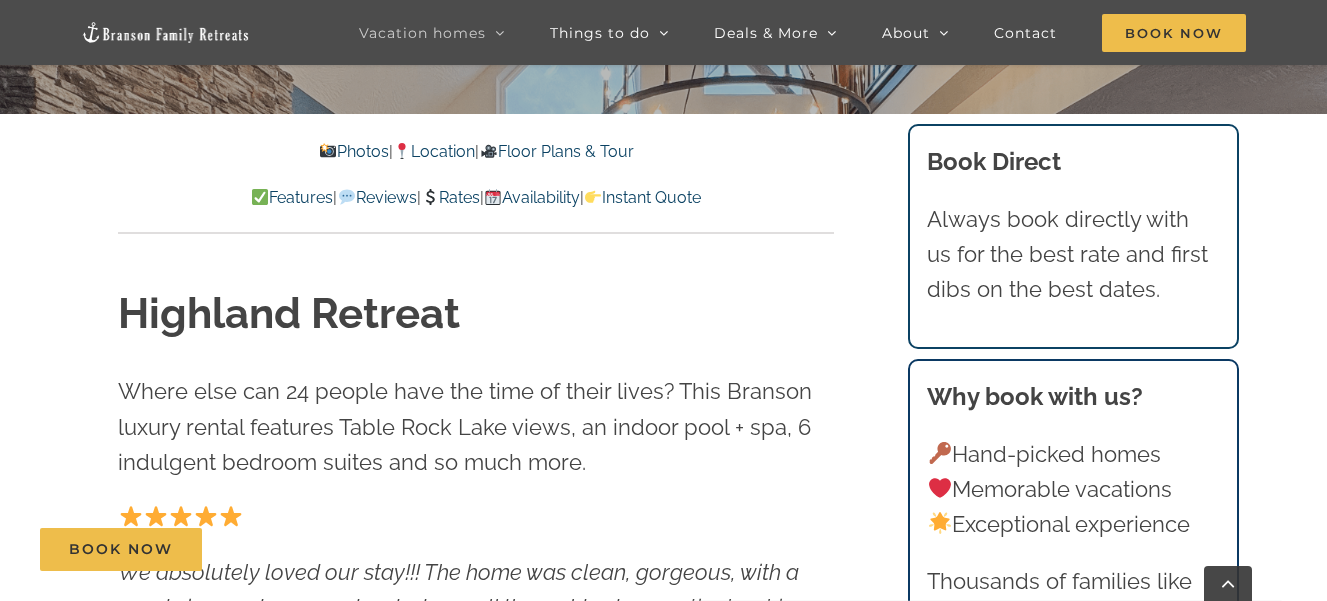 click on "Photos" at bounding box center (354, 151) 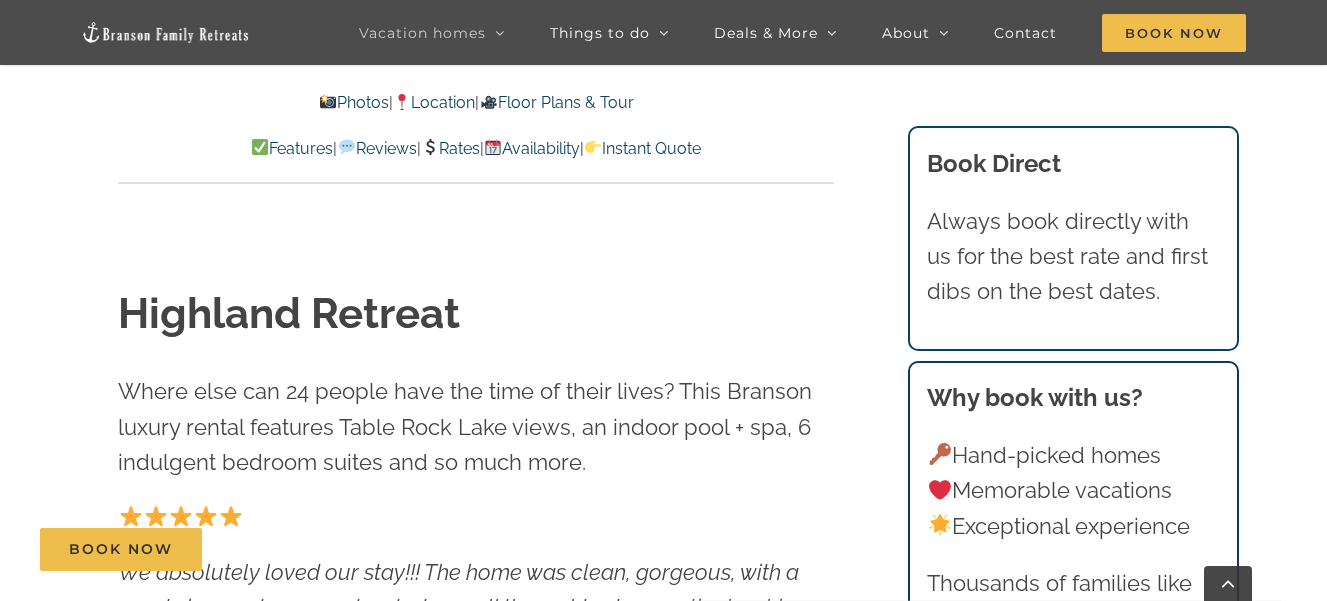 scroll, scrollTop: 1045, scrollLeft: 0, axis: vertical 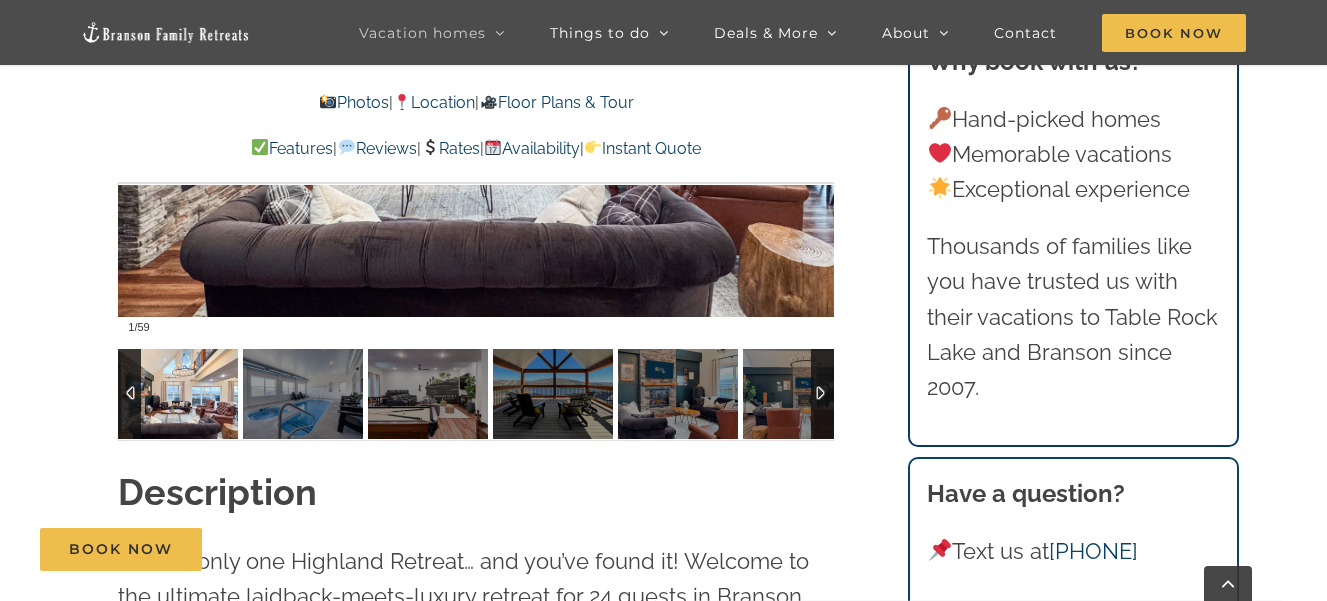 click at bounding box center (178, 394) 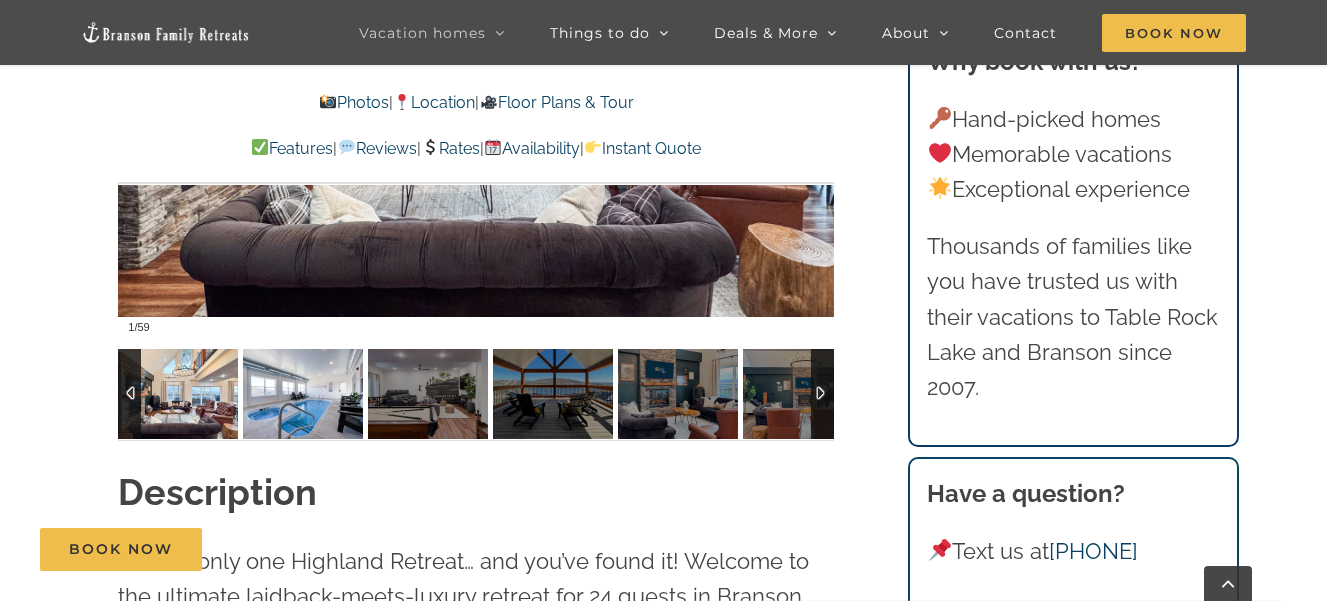 click at bounding box center (303, 394) 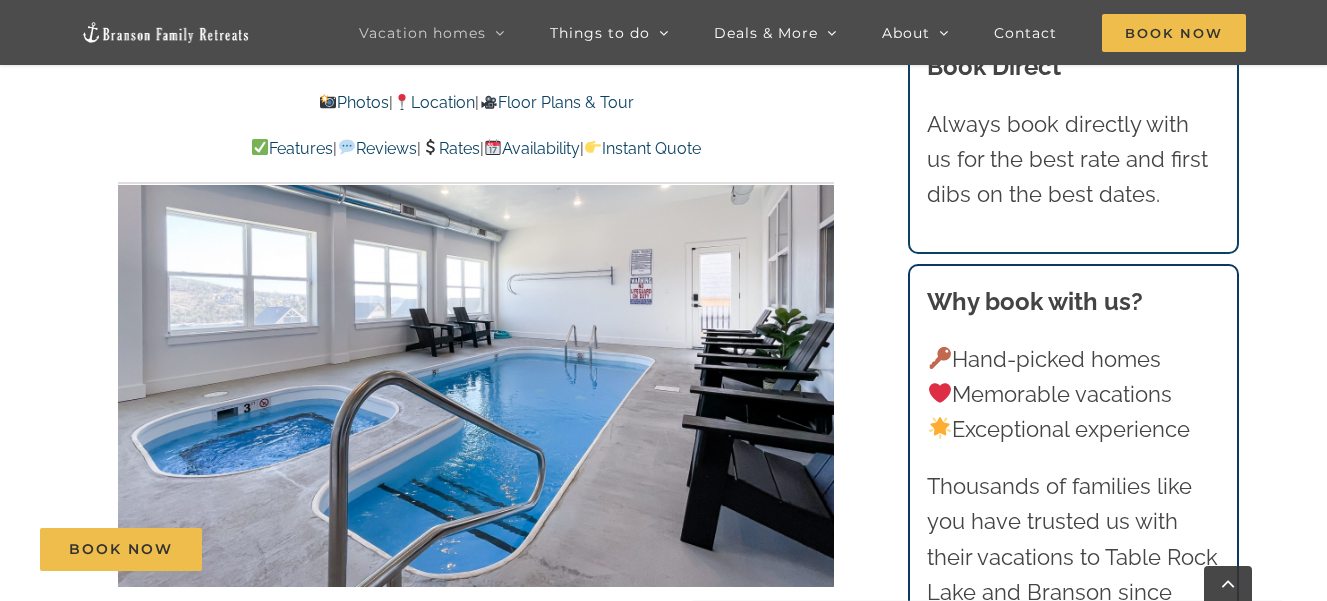 scroll, scrollTop: 1399, scrollLeft: 0, axis: vertical 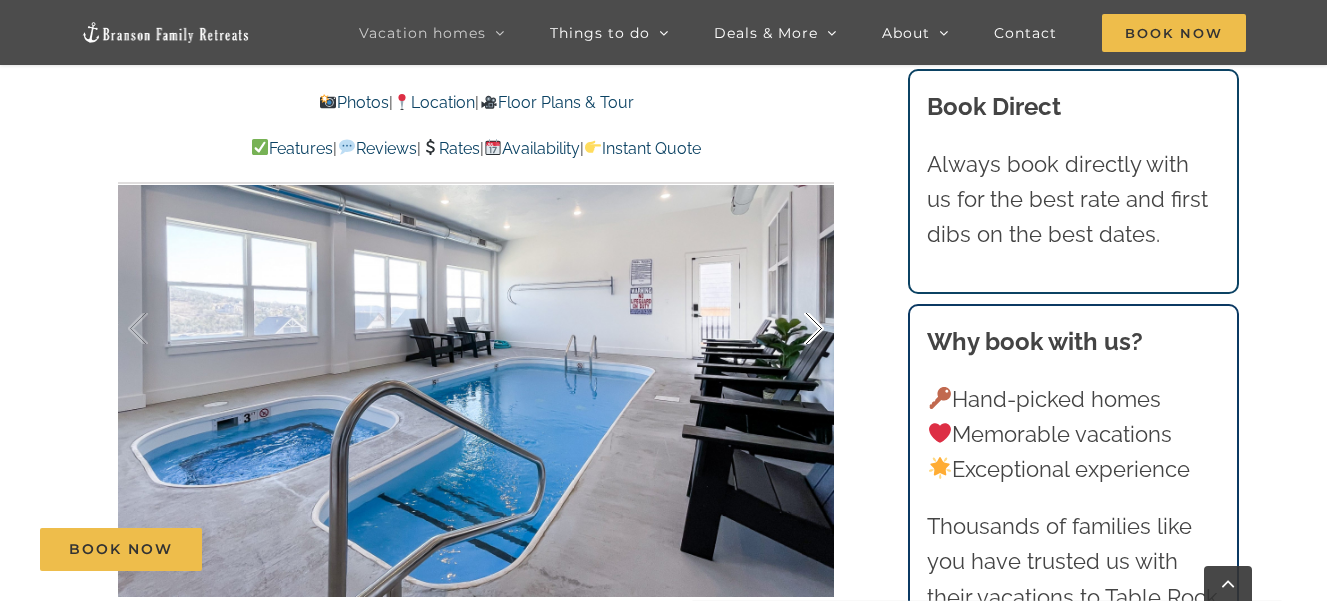 click on "2  /  59" at bounding box center (476, 328) 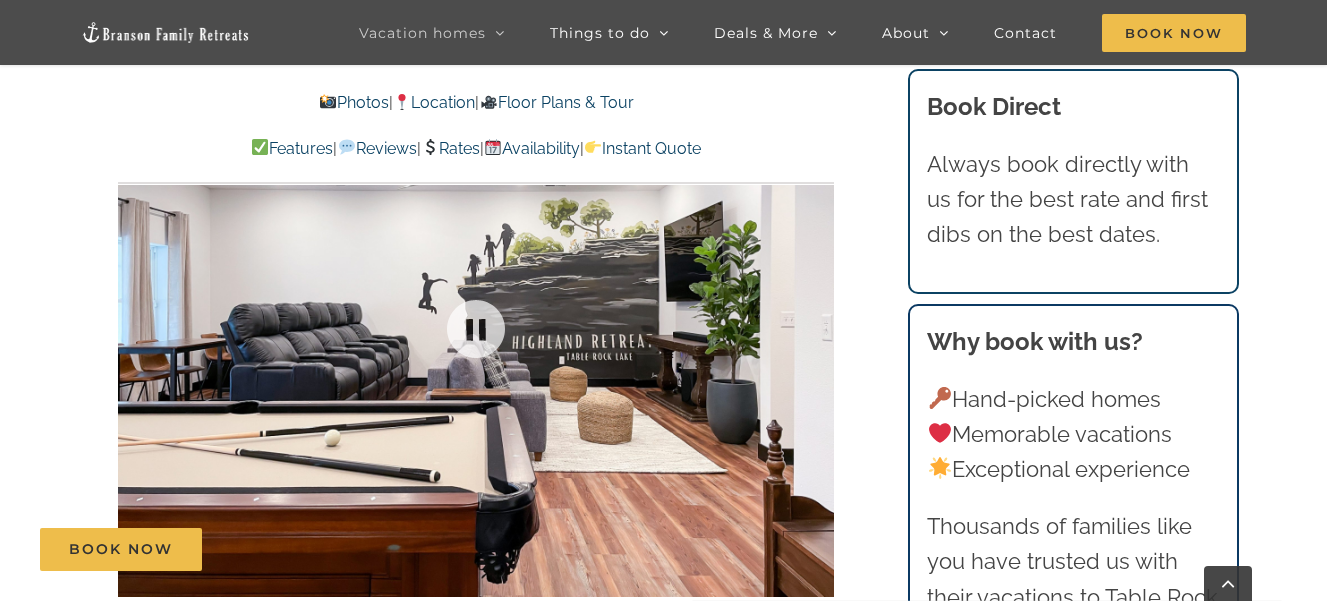 click at bounding box center [476, 328] 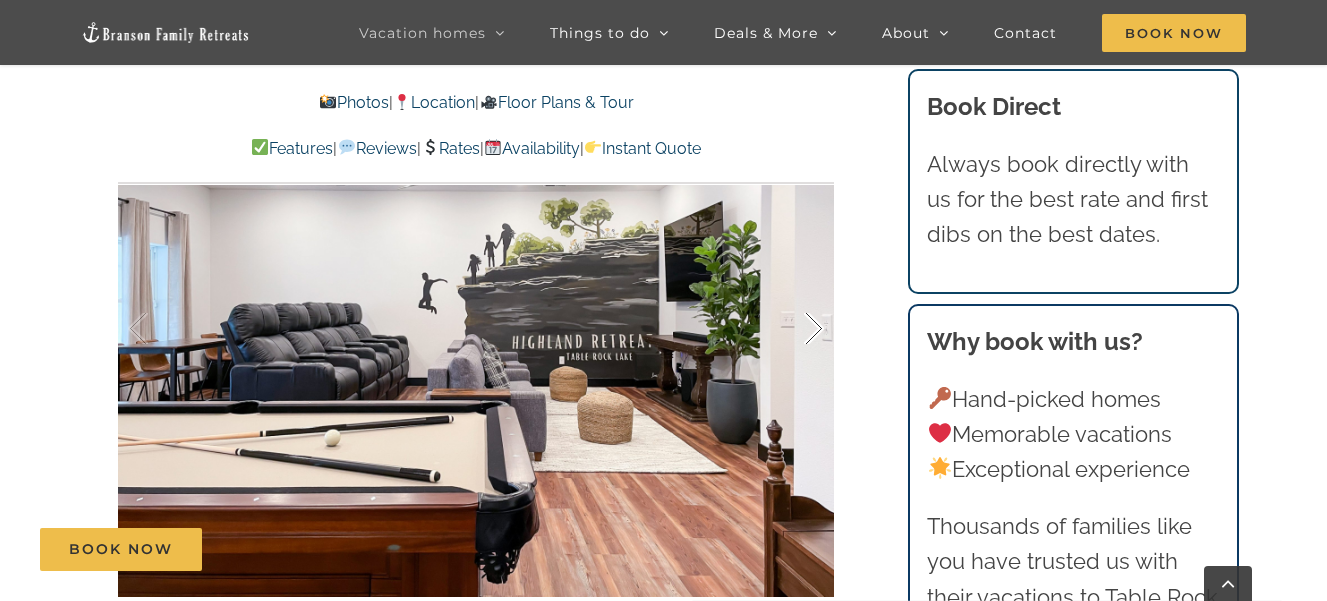 click at bounding box center (793, 329) 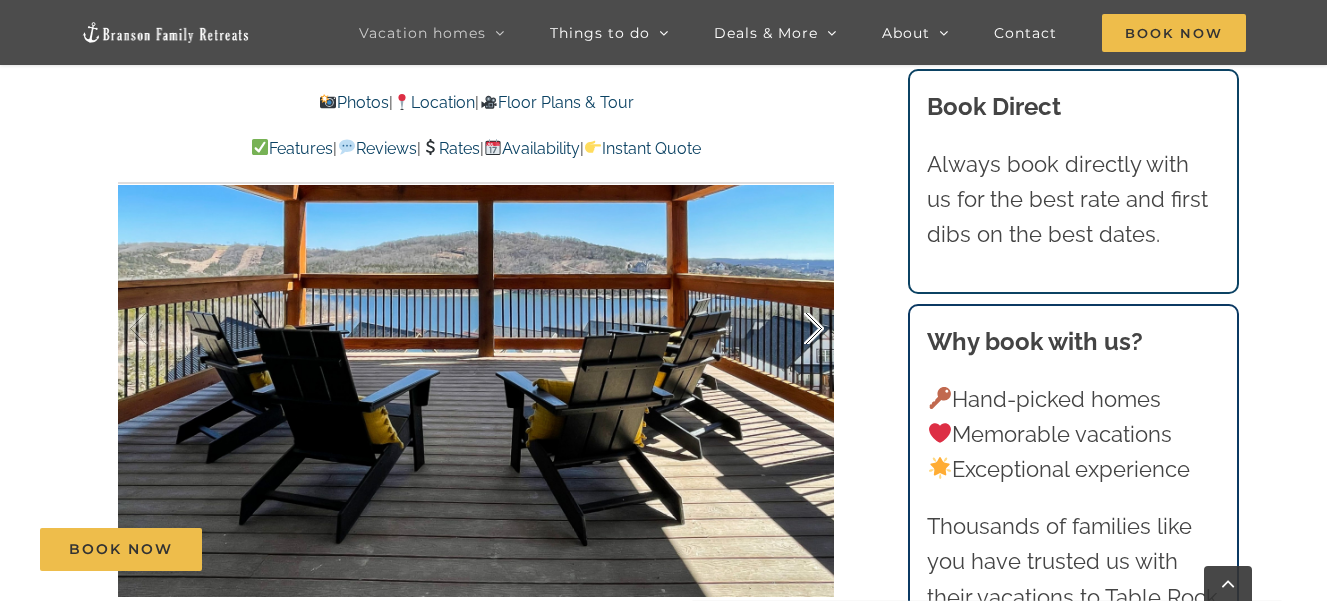 click at bounding box center [793, 329] 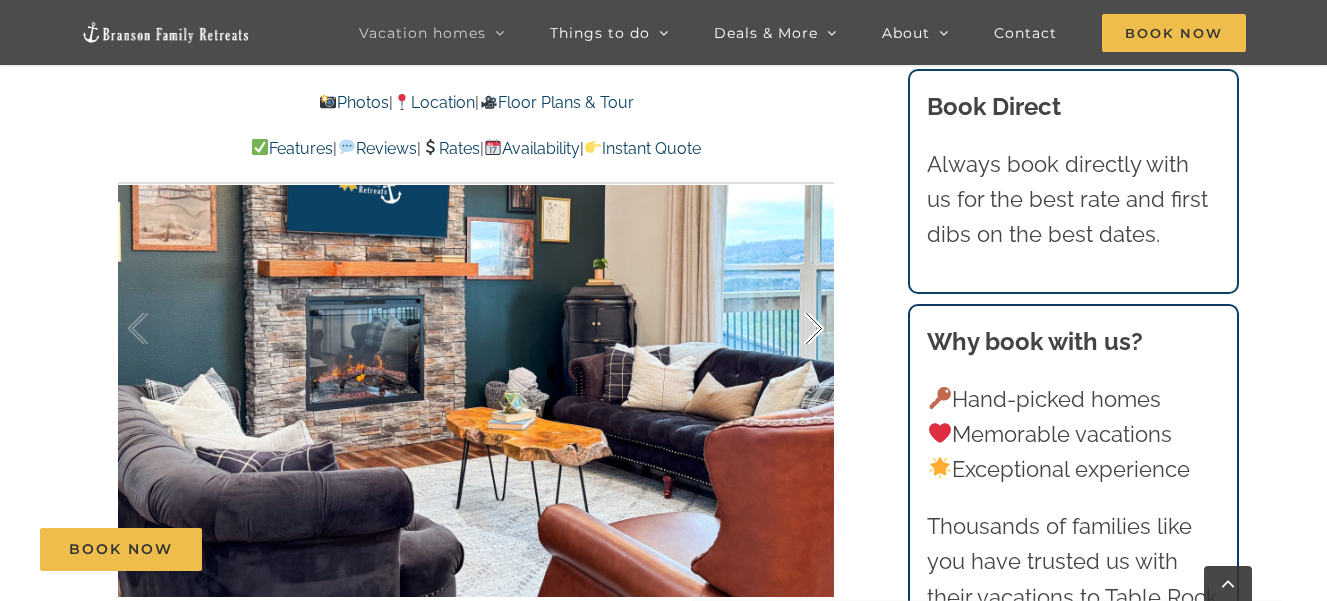 click at bounding box center [793, 329] 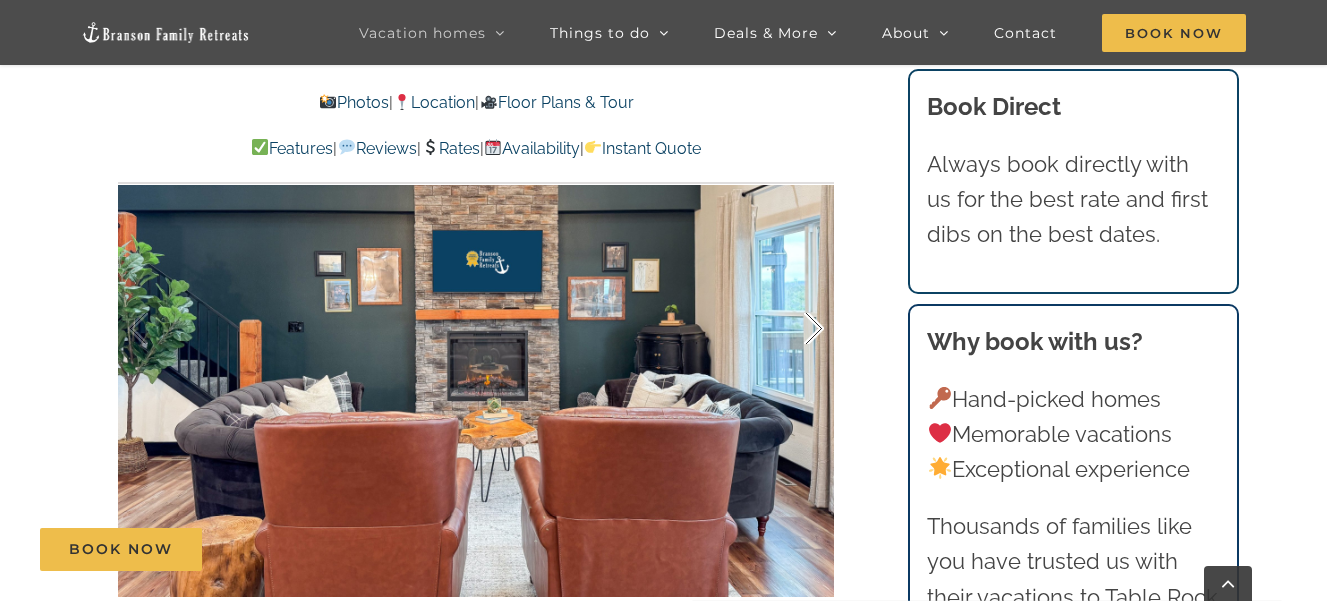 click at bounding box center [793, 329] 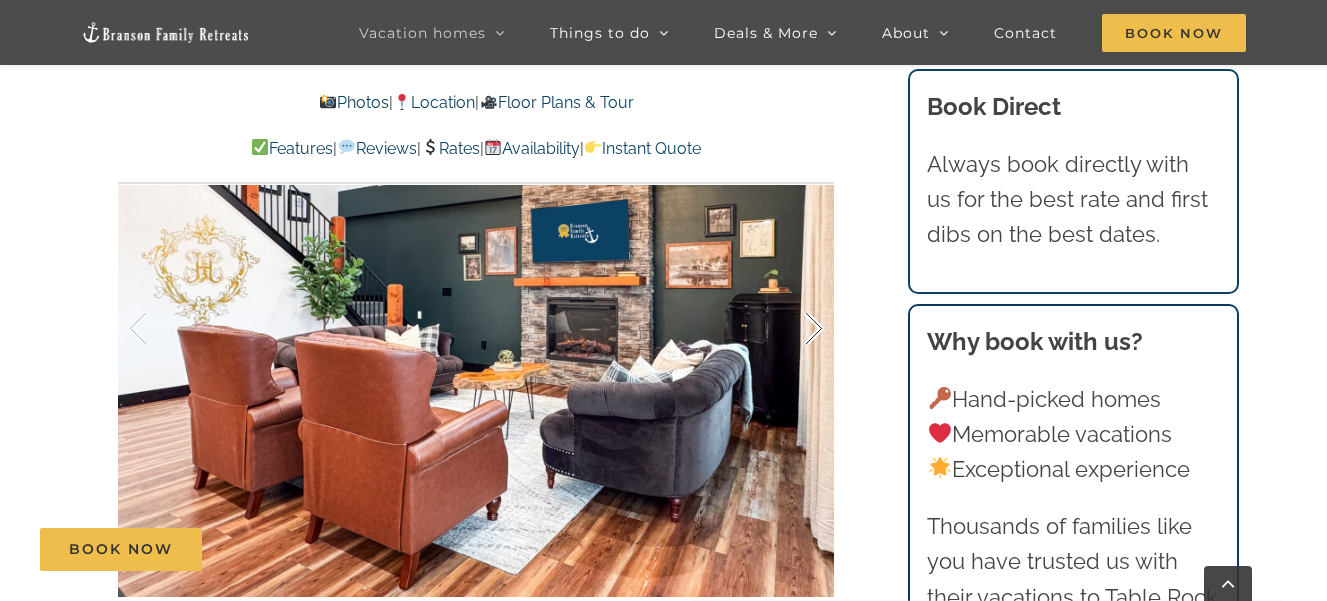 click at bounding box center [793, 329] 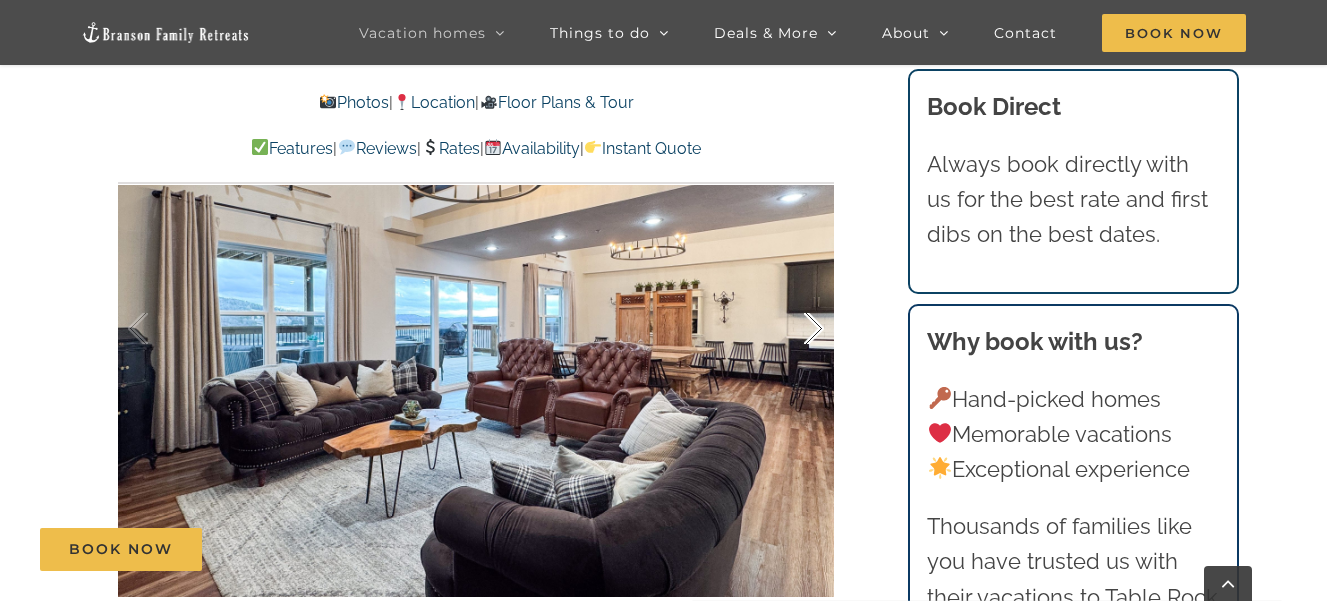 click at bounding box center (793, 329) 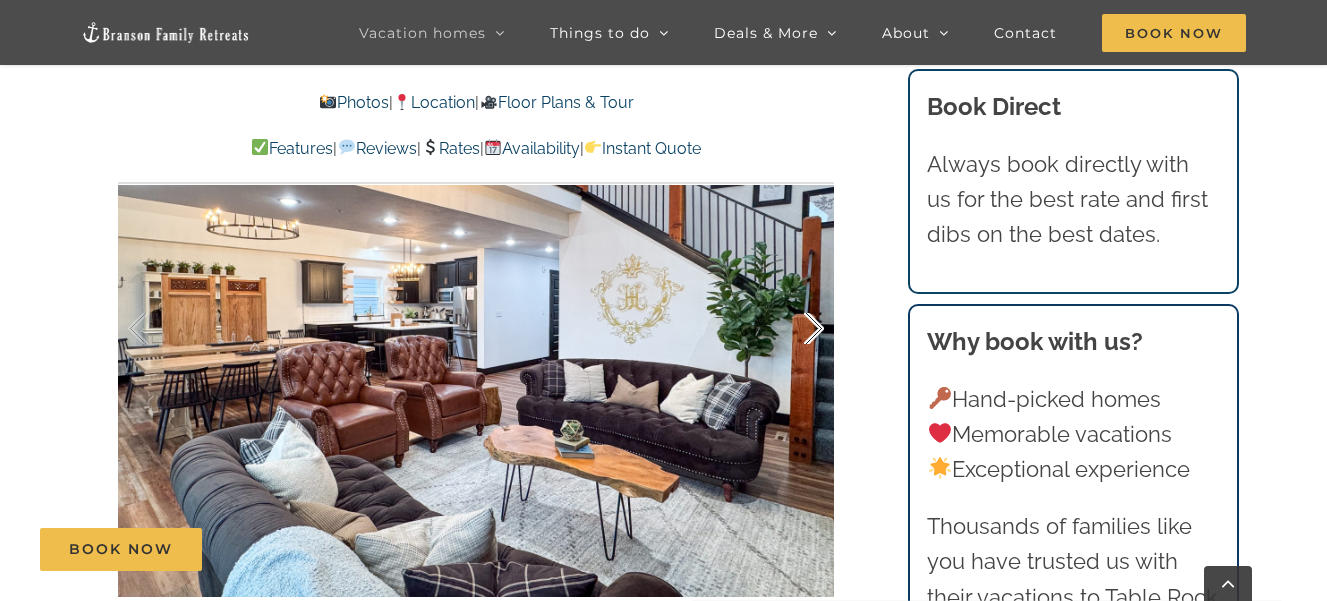 click at bounding box center [793, 329] 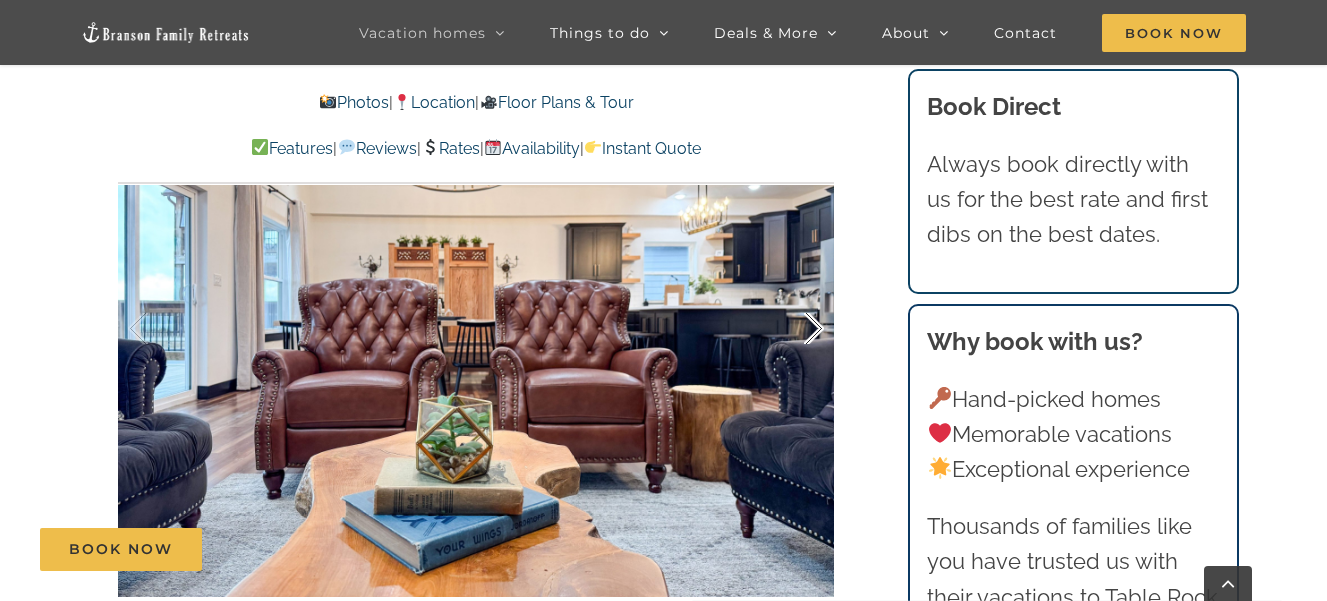 click at bounding box center (793, 329) 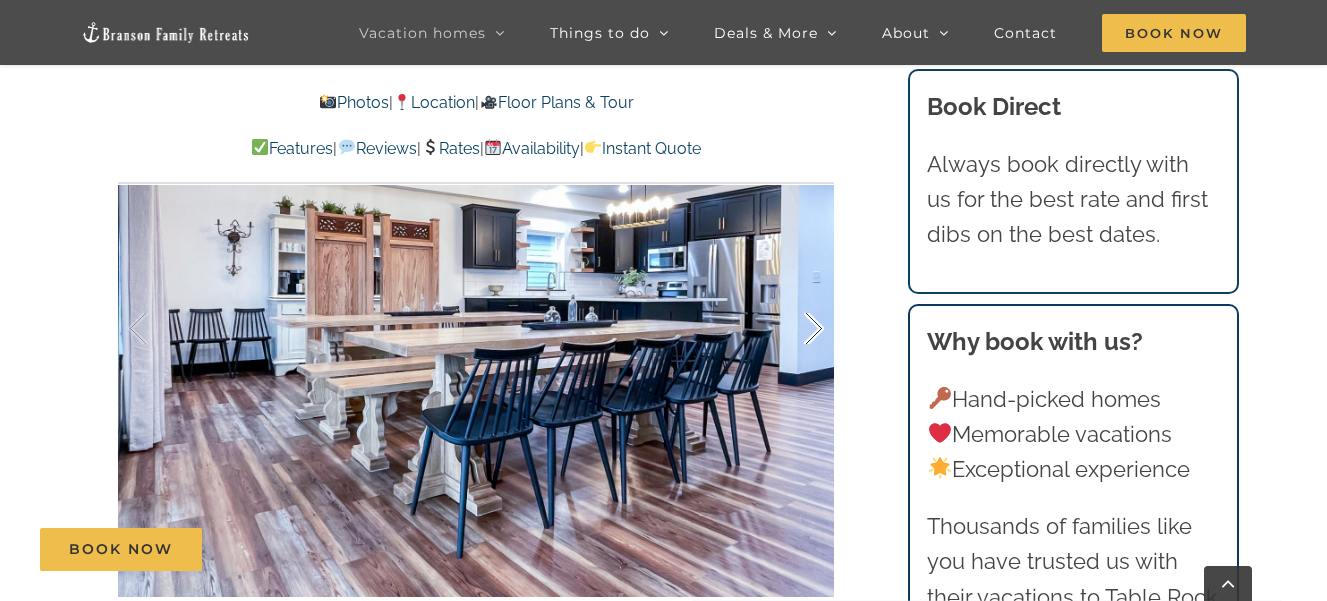 click at bounding box center [793, 329] 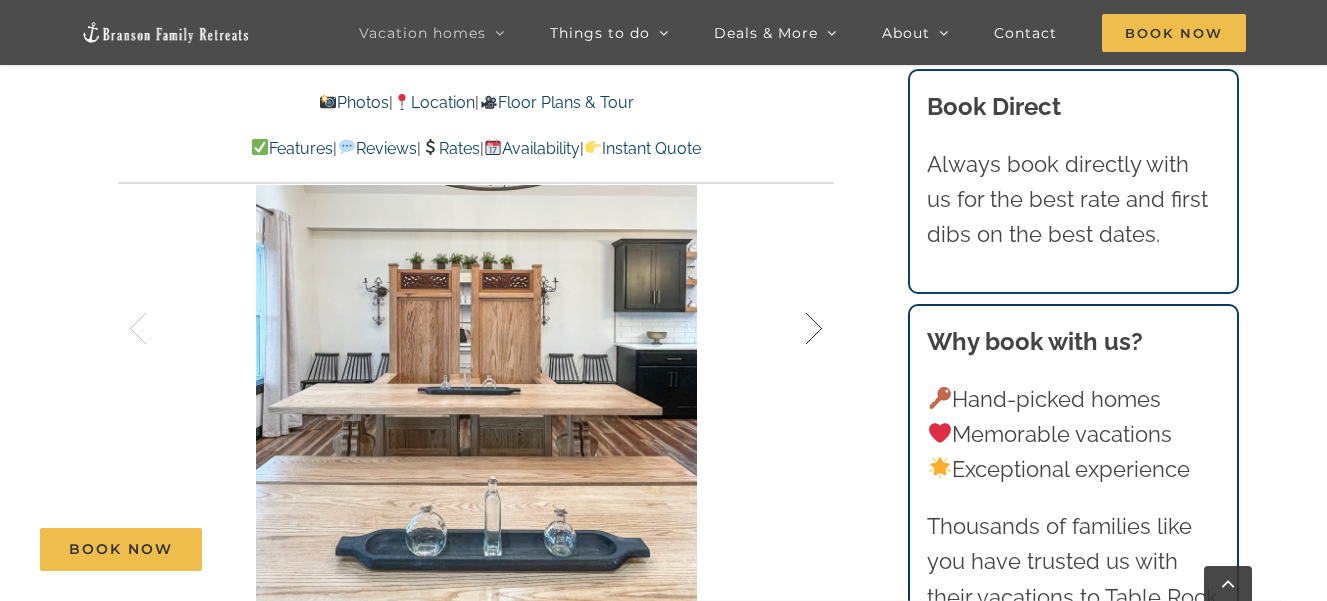 click at bounding box center [793, 329] 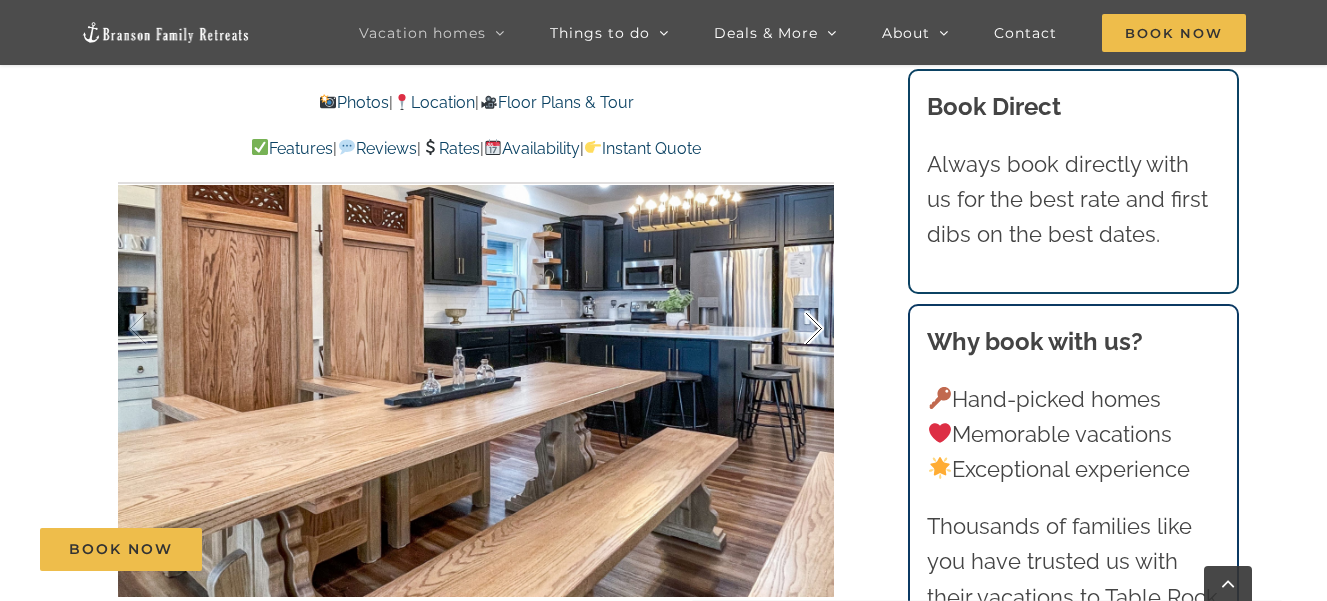 click at bounding box center [793, 329] 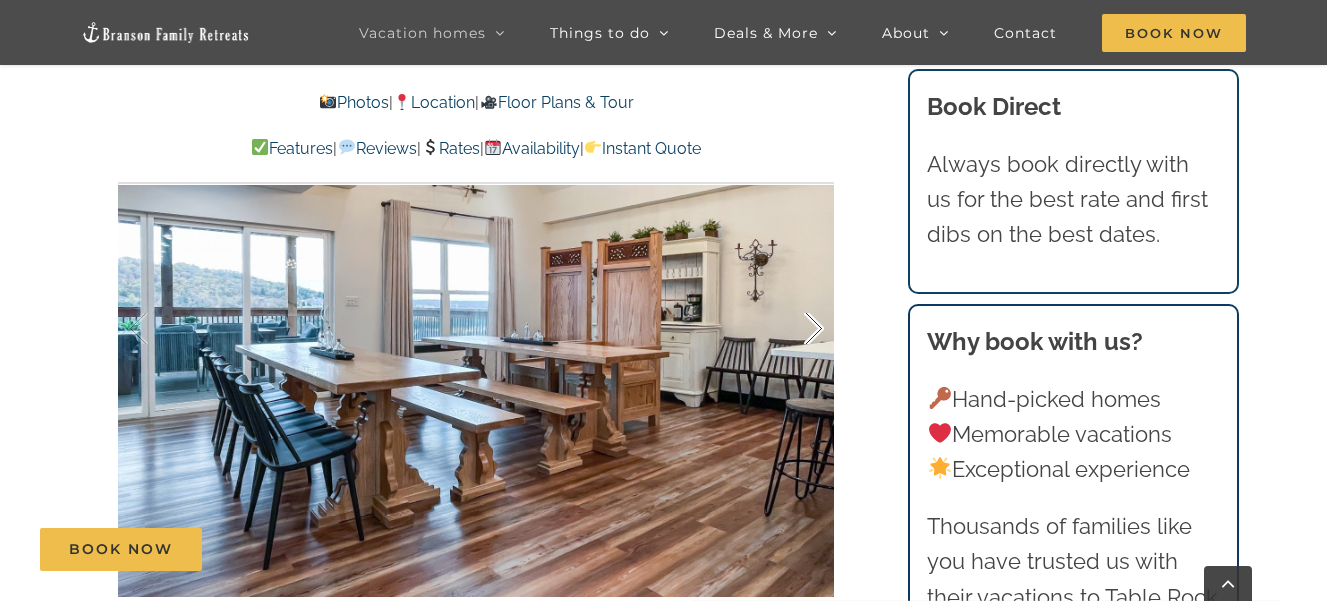 click at bounding box center (793, 329) 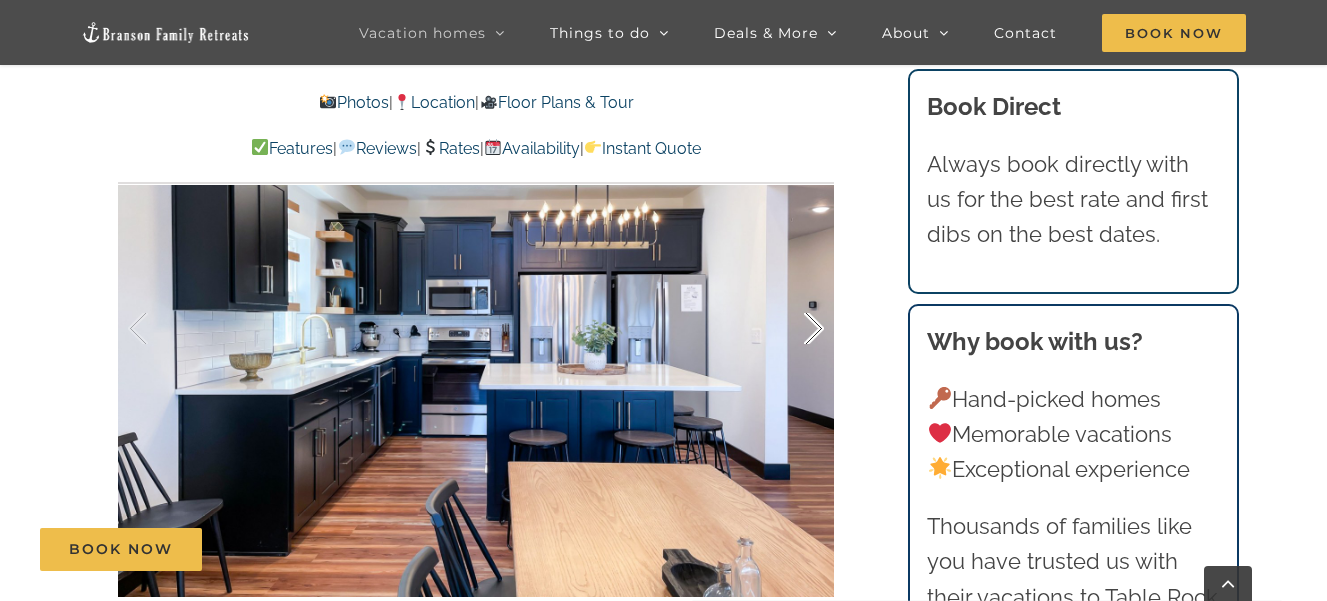 click at bounding box center (793, 329) 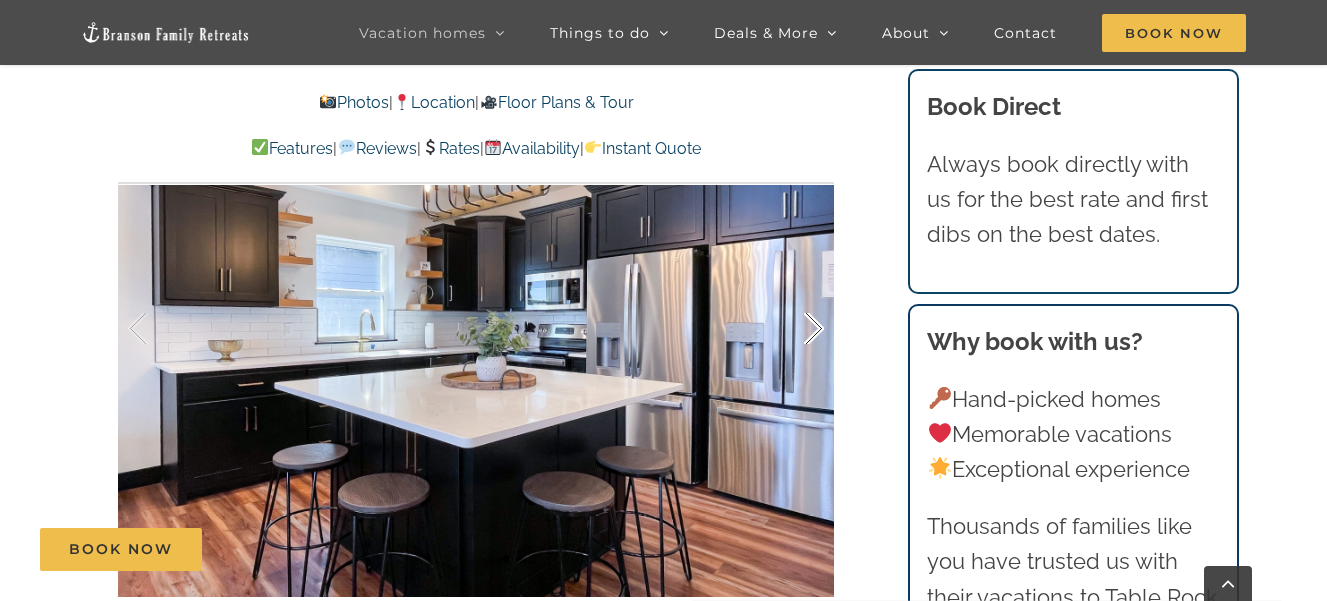 click at bounding box center (793, 329) 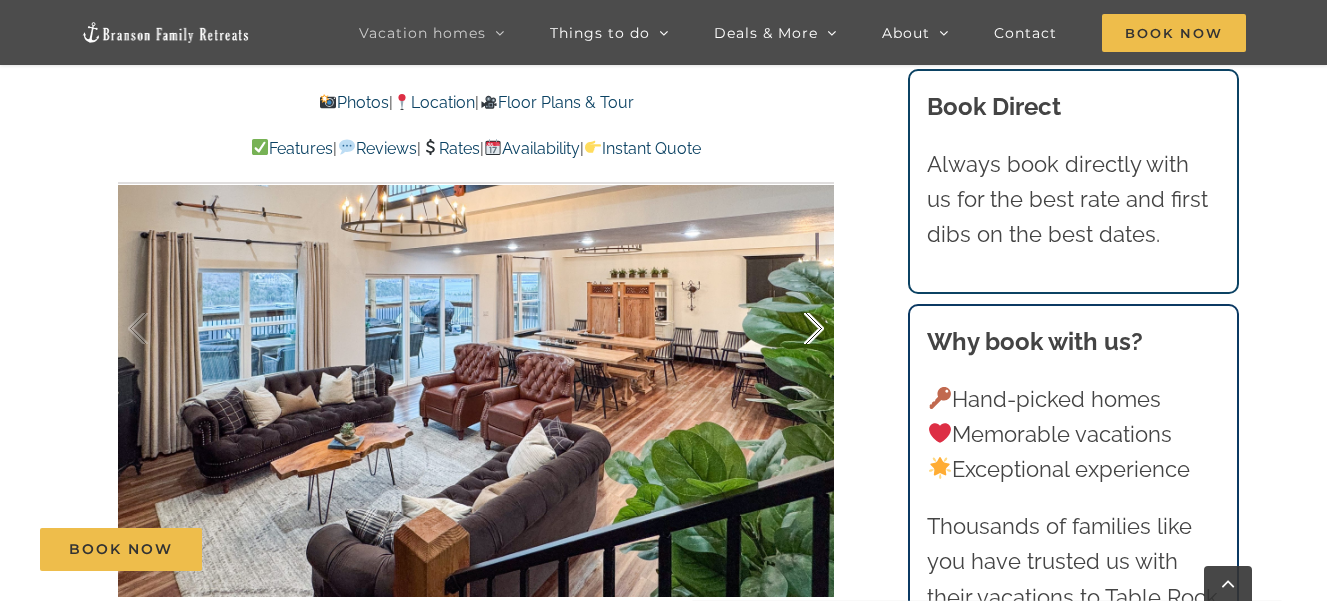click at bounding box center (793, 329) 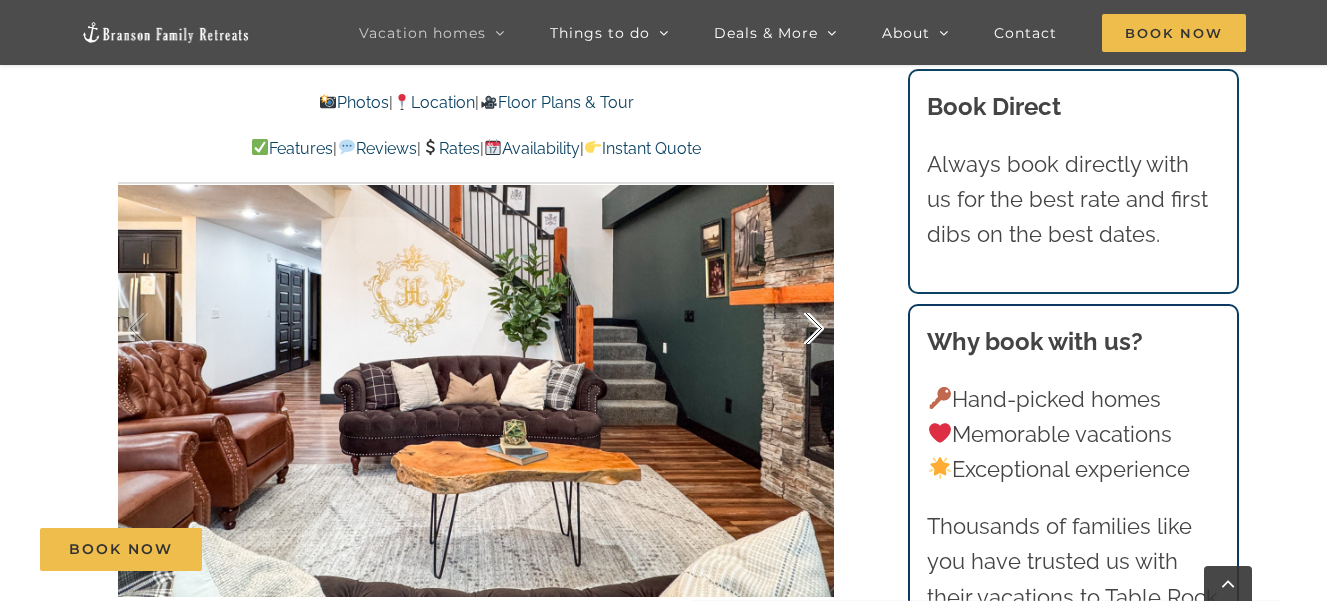 click at bounding box center [793, 329] 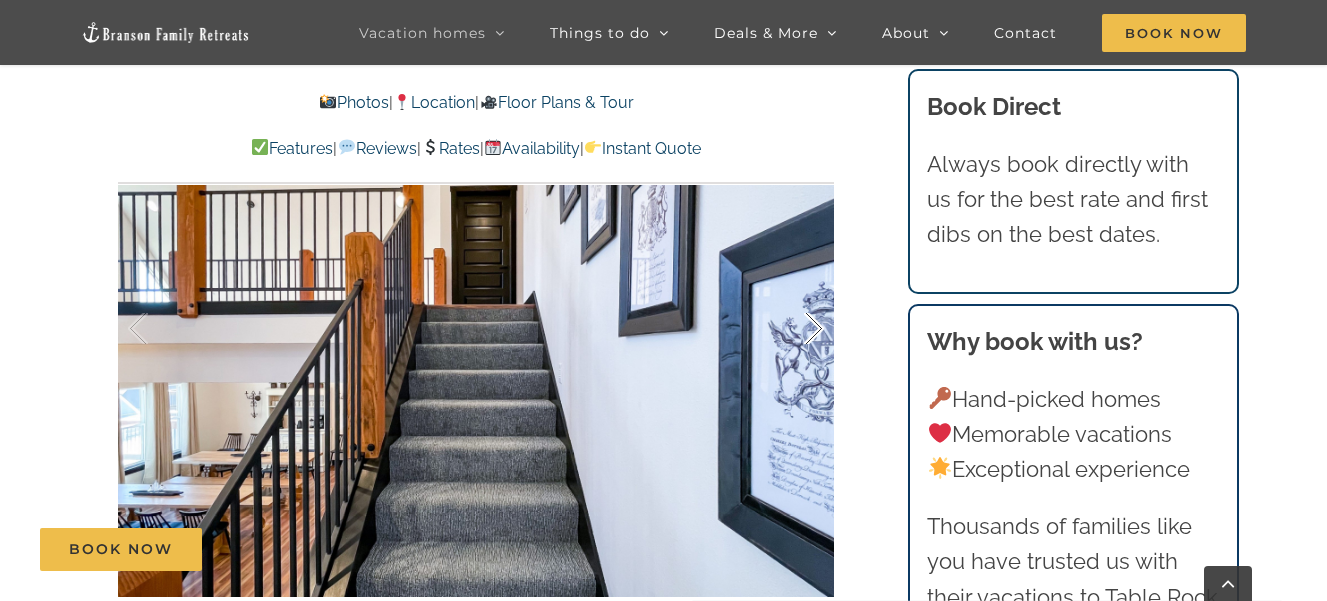 click at bounding box center (793, 329) 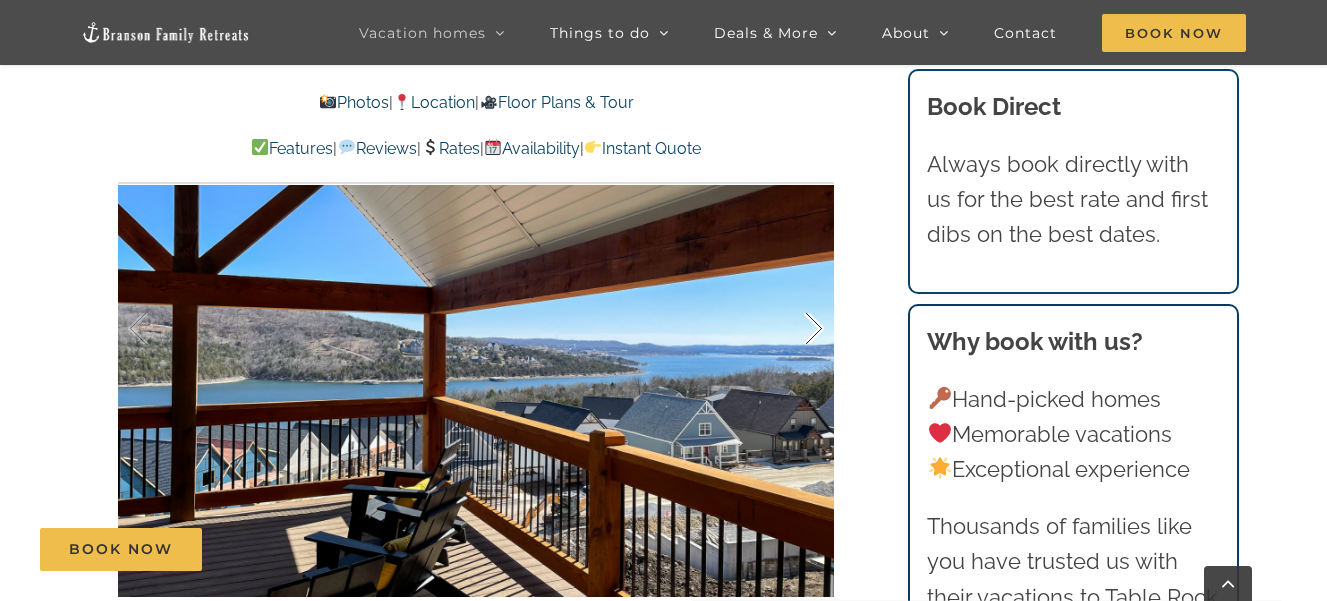 click at bounding box center [793, 329] 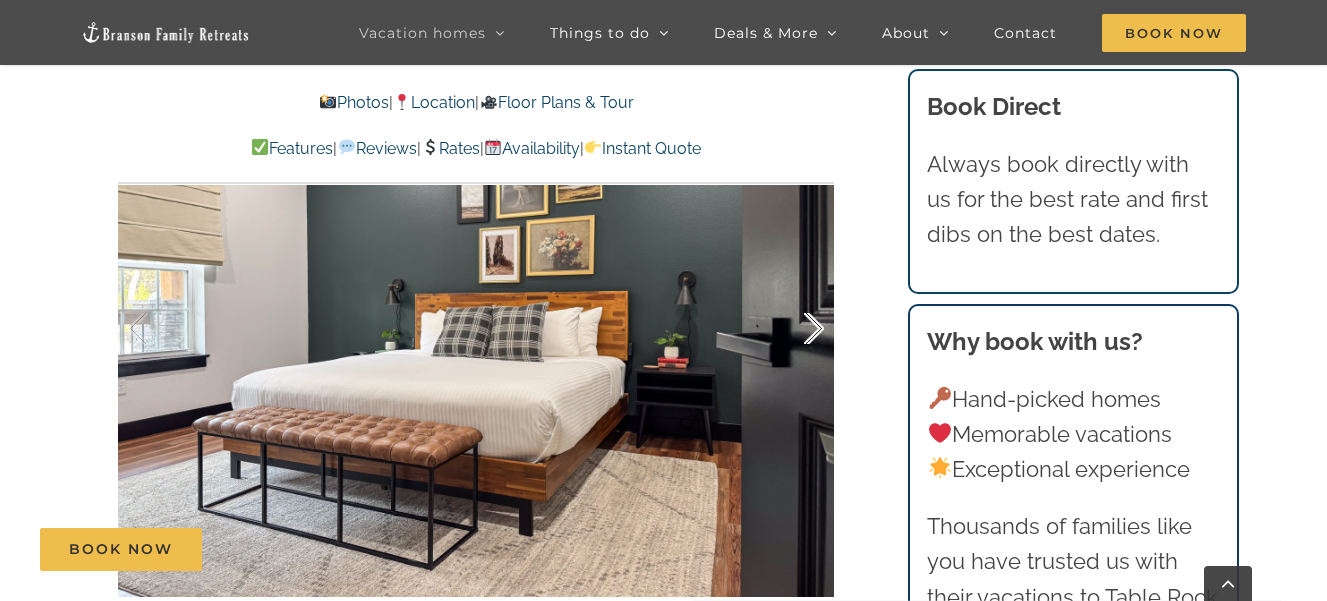 click at bounding box center [793, 329] 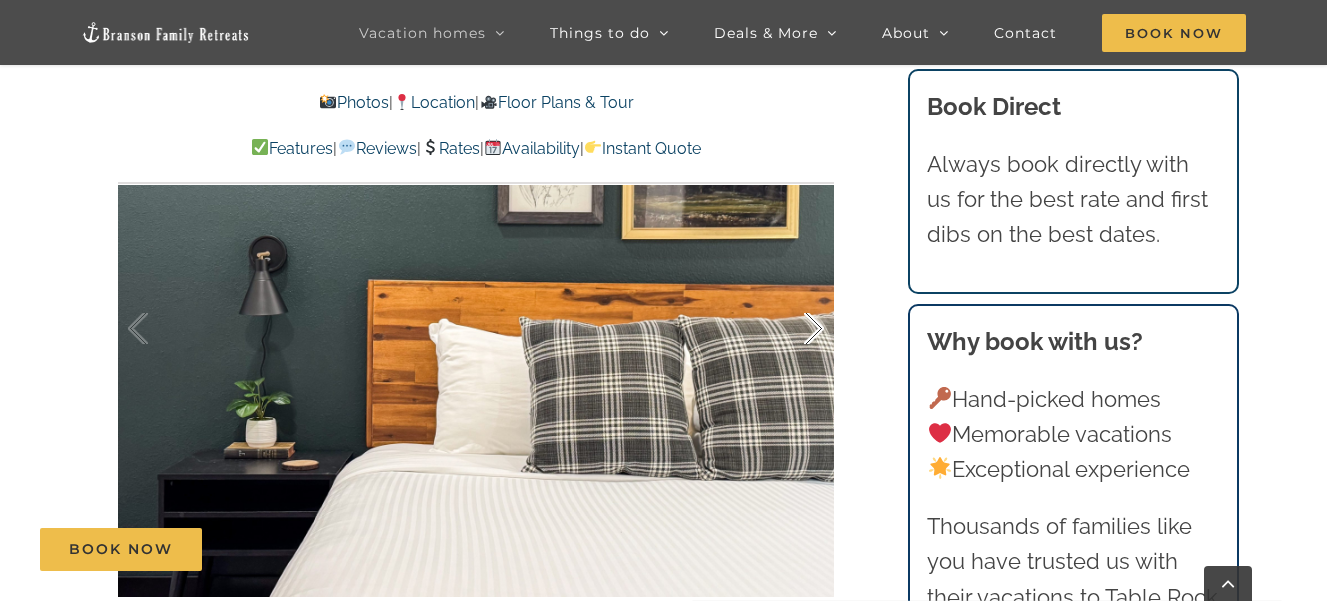 click at bounding box center [793, 329] 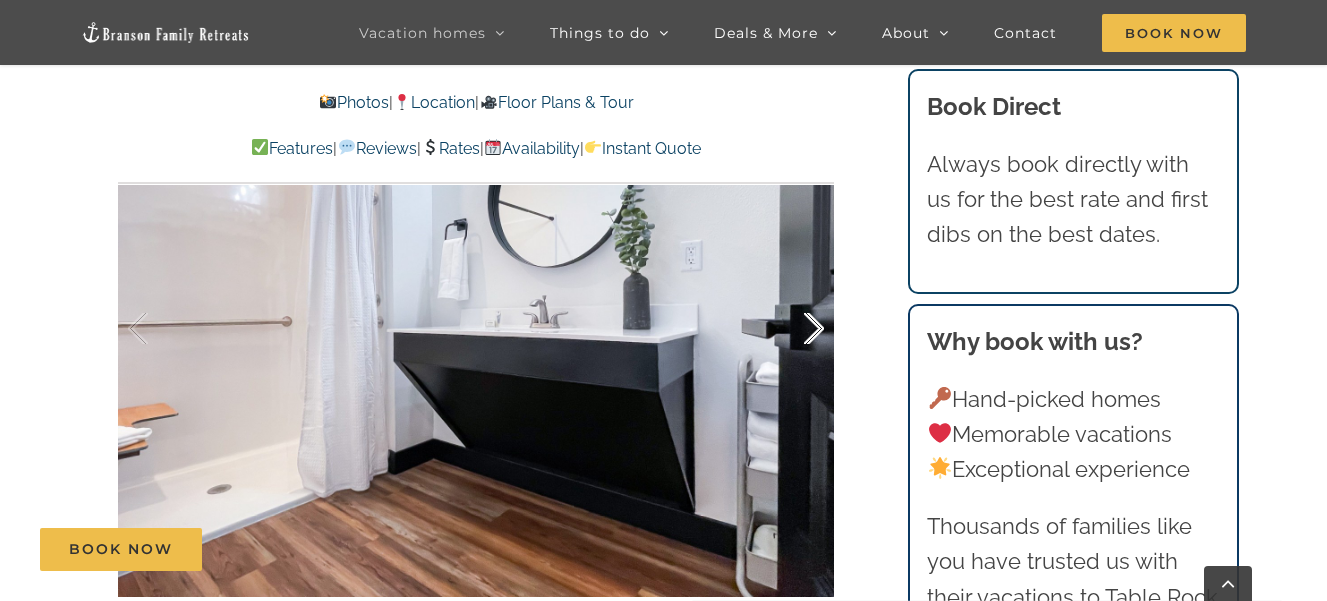 click at bounding box center [793, 329] 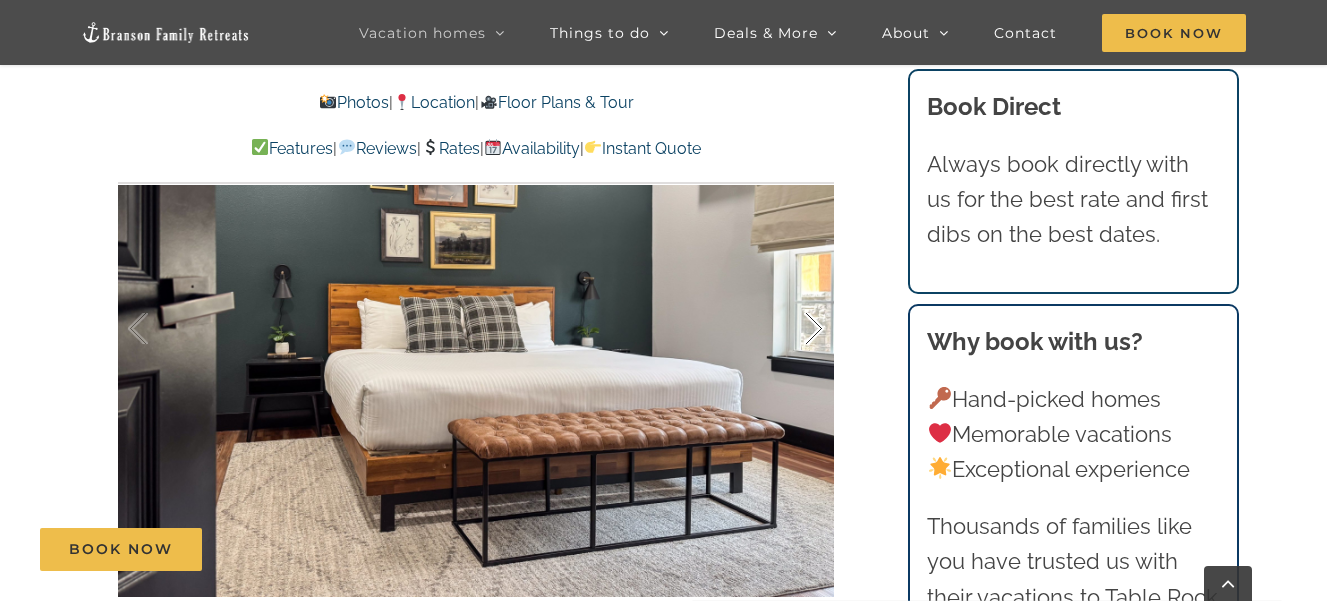 click at bounding box center (793, 329) 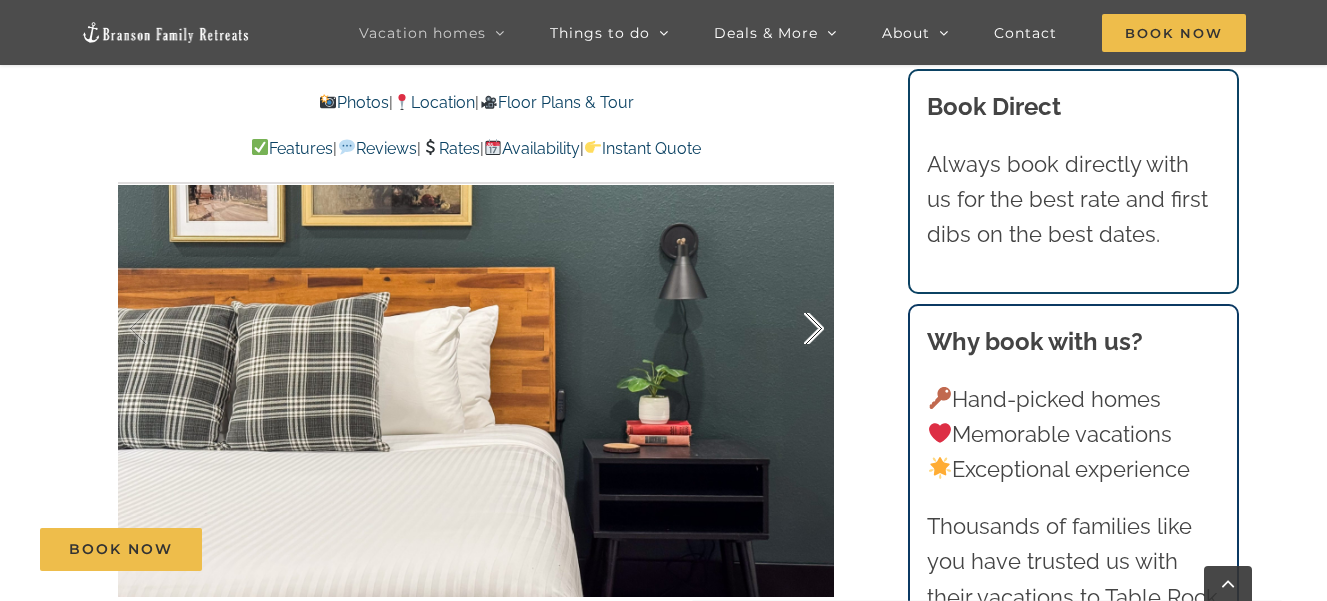 click at bounding box center [793, 329] 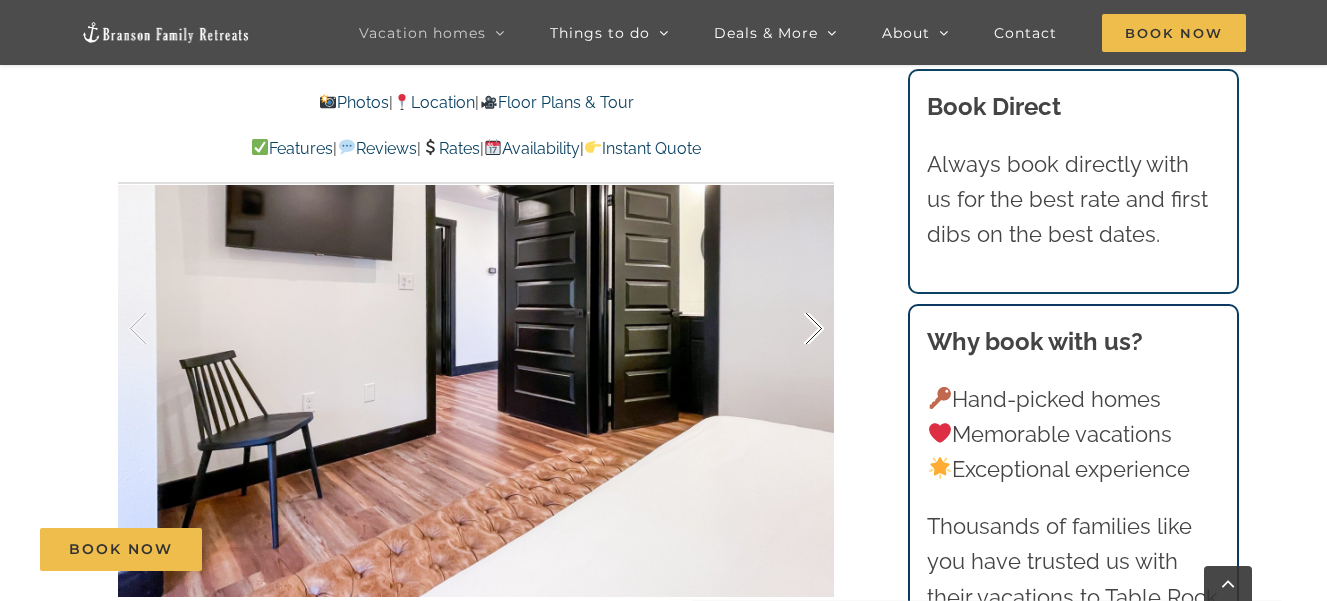click at bounding box center (793, 329) 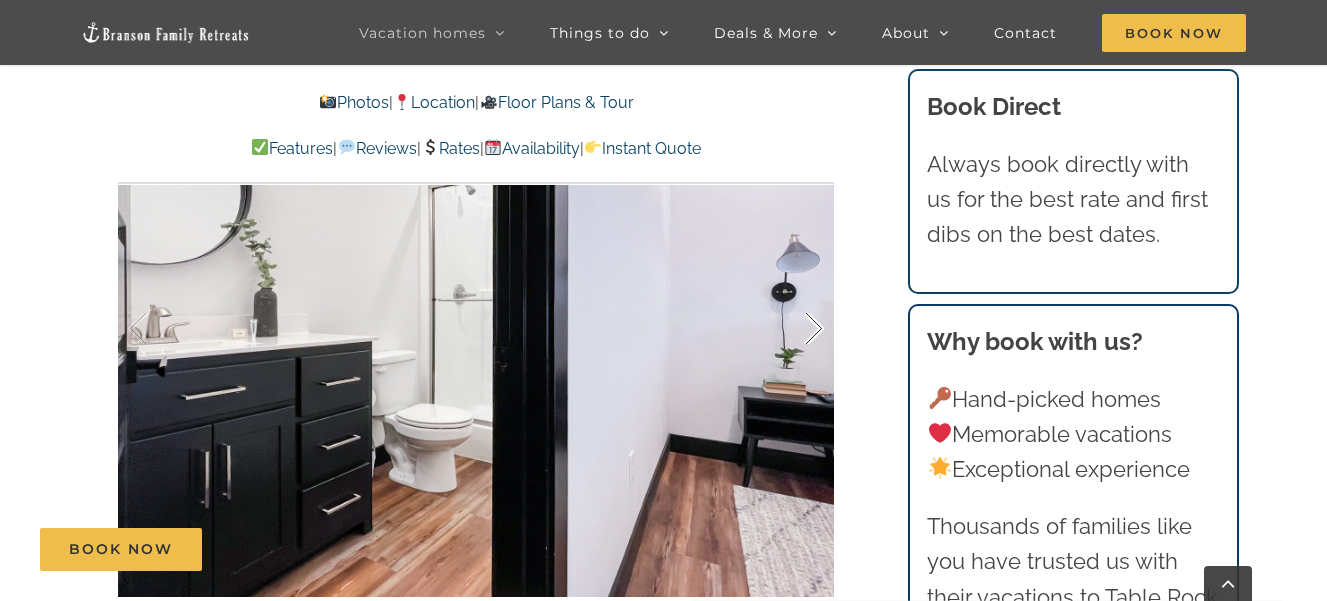 click at bounding box center [793, 329] 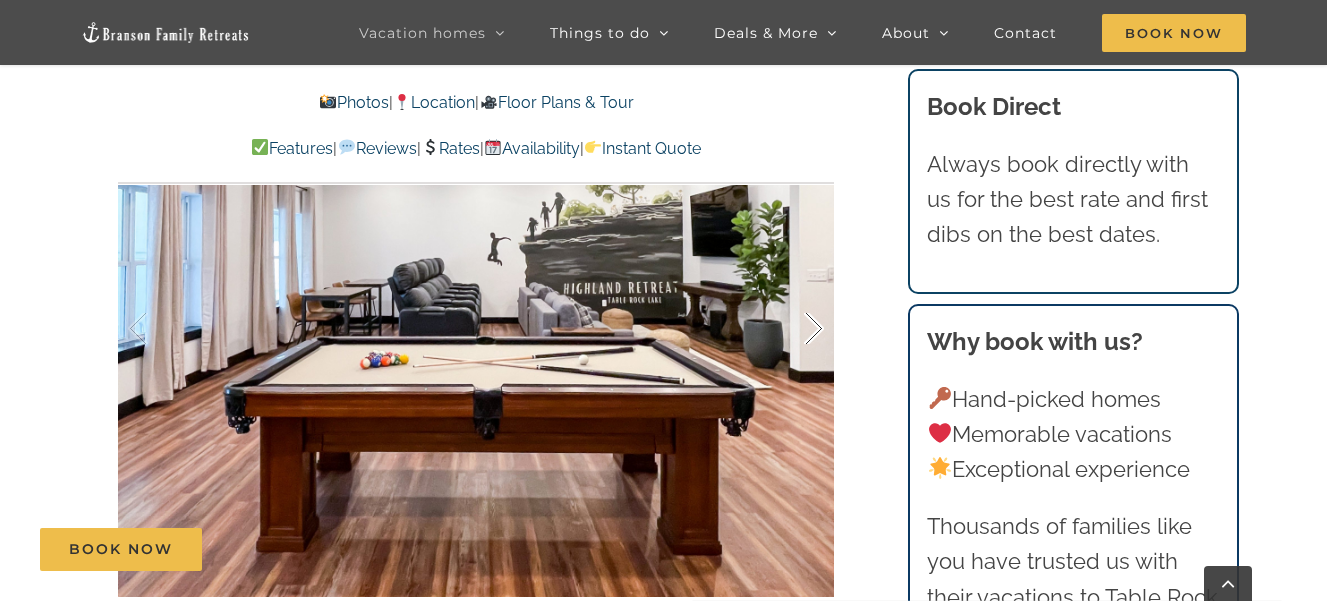 click at bounding box center [793, 329] 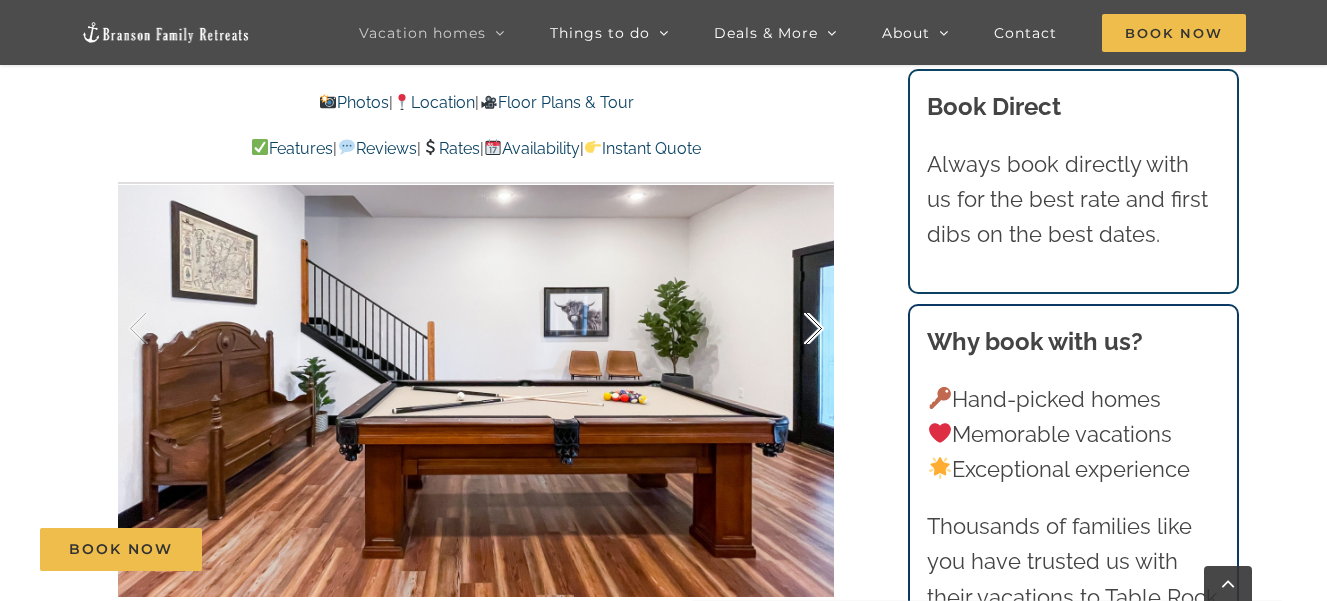 click at bounding box center (793, 329) 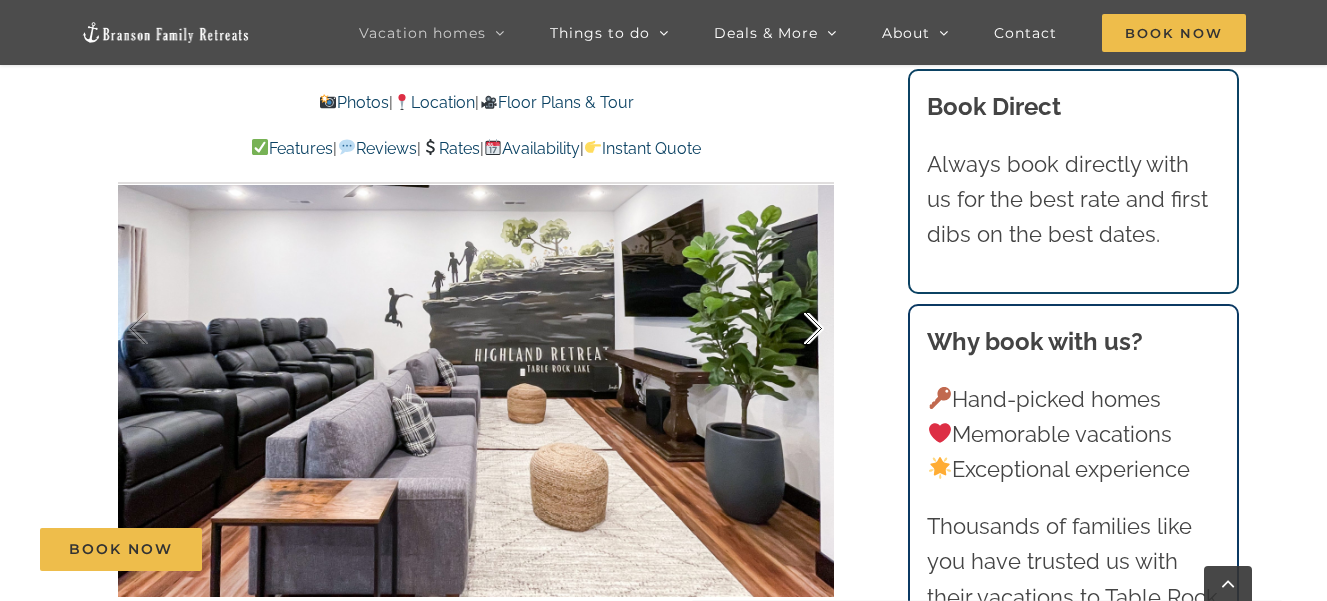 click at bounding box center (793, 329) 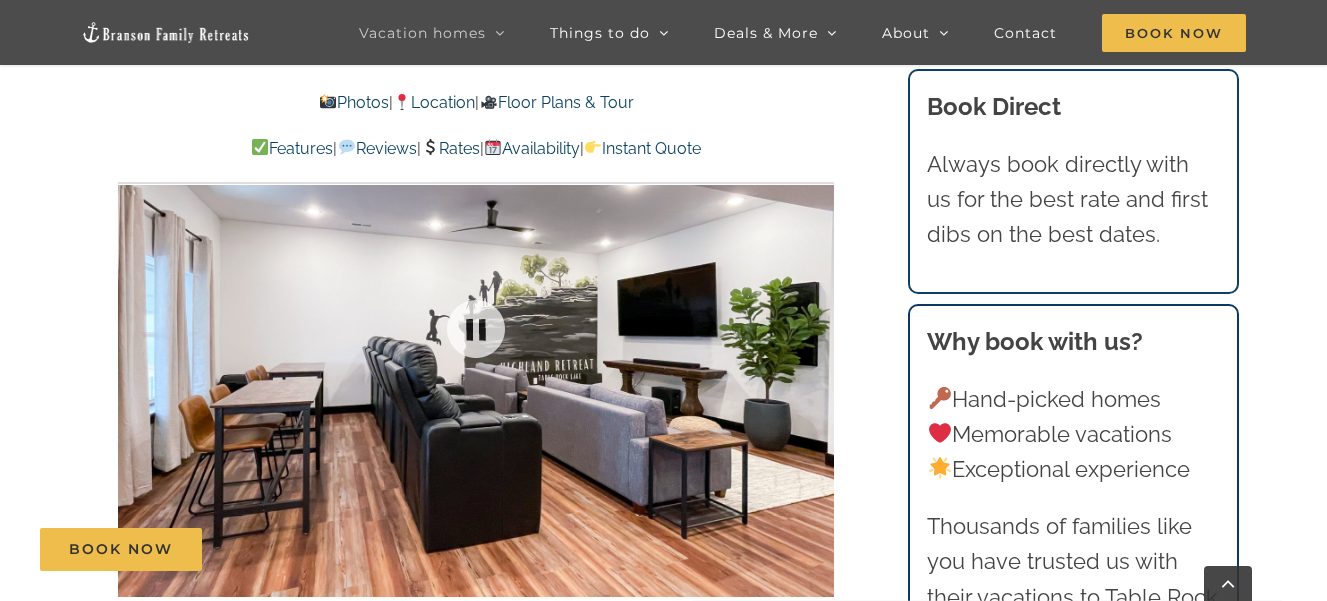 click at bounding box center (476, 328) 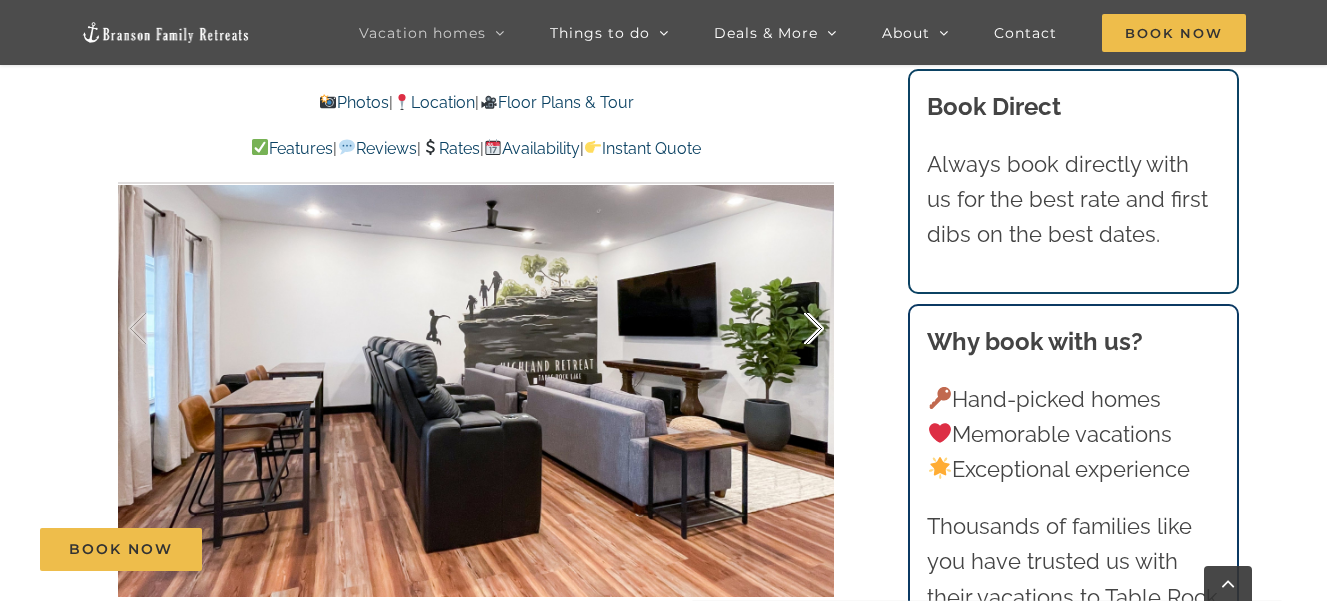 click at bounding box center [793, 329] 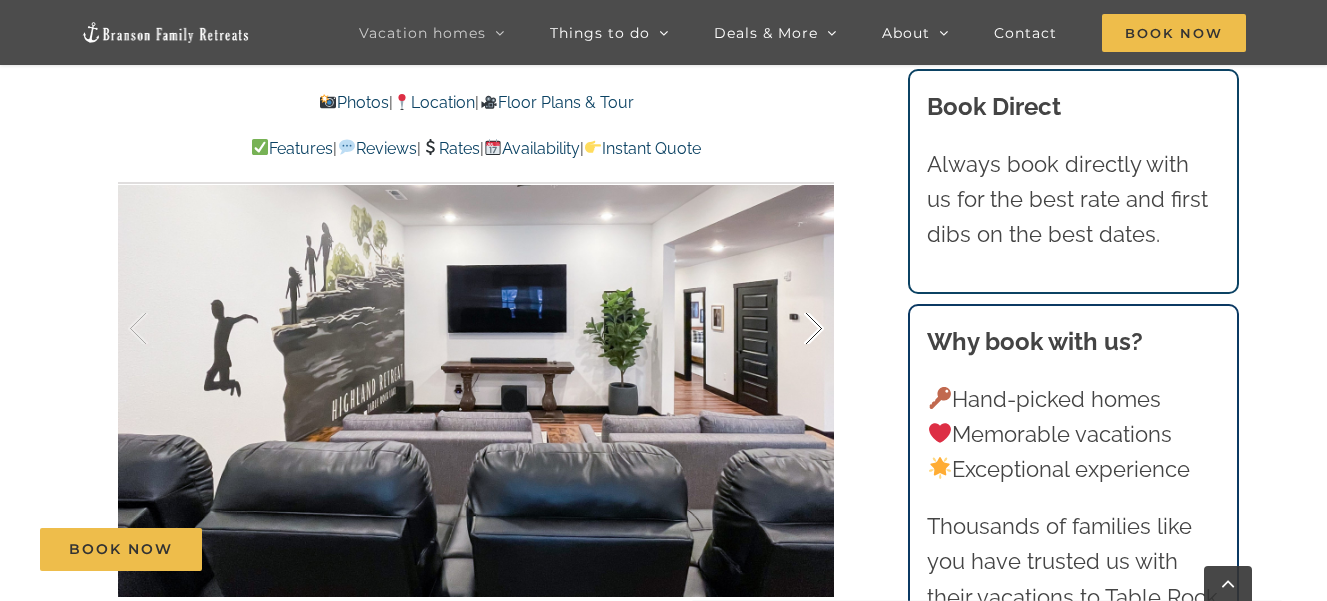 click at bounding box center (793, 329) 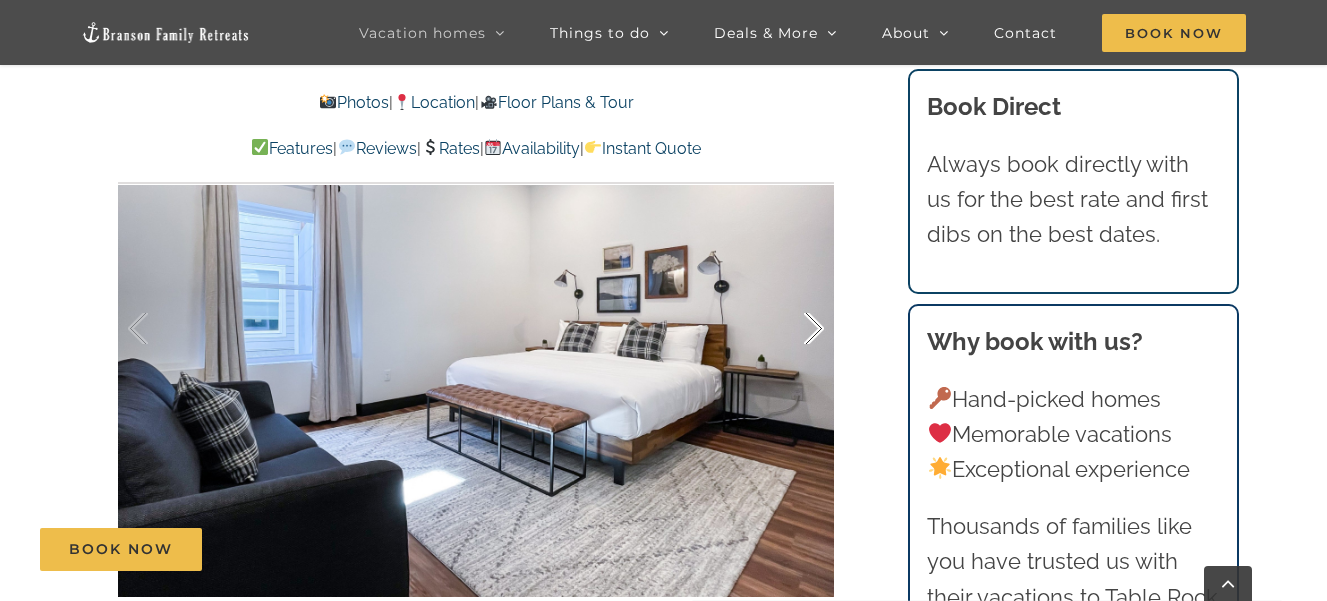 click at bounding box center (793, 329) 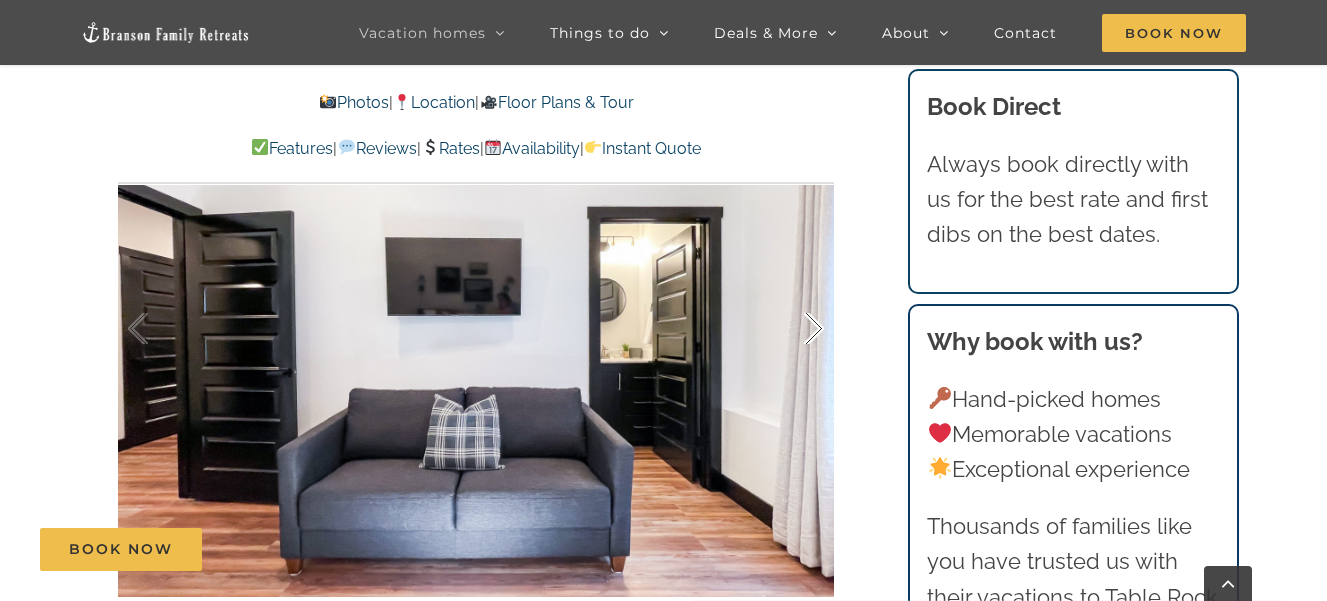 click at bounding box center [793, 329] 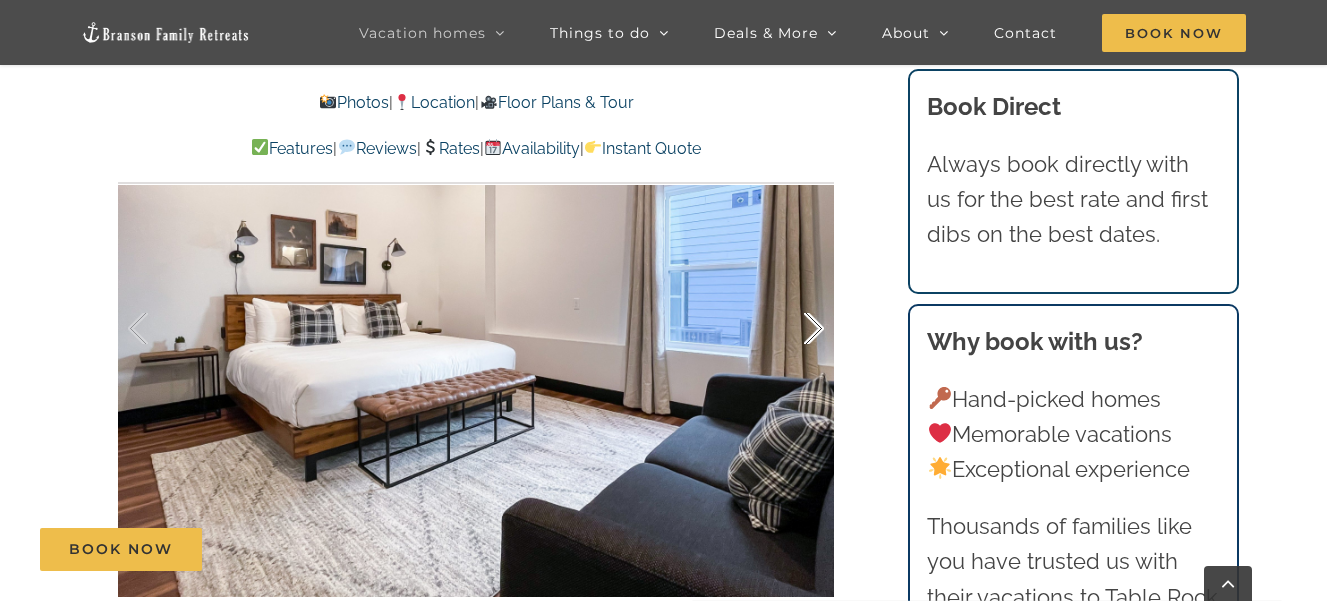 click at bounding box center [793, 329] 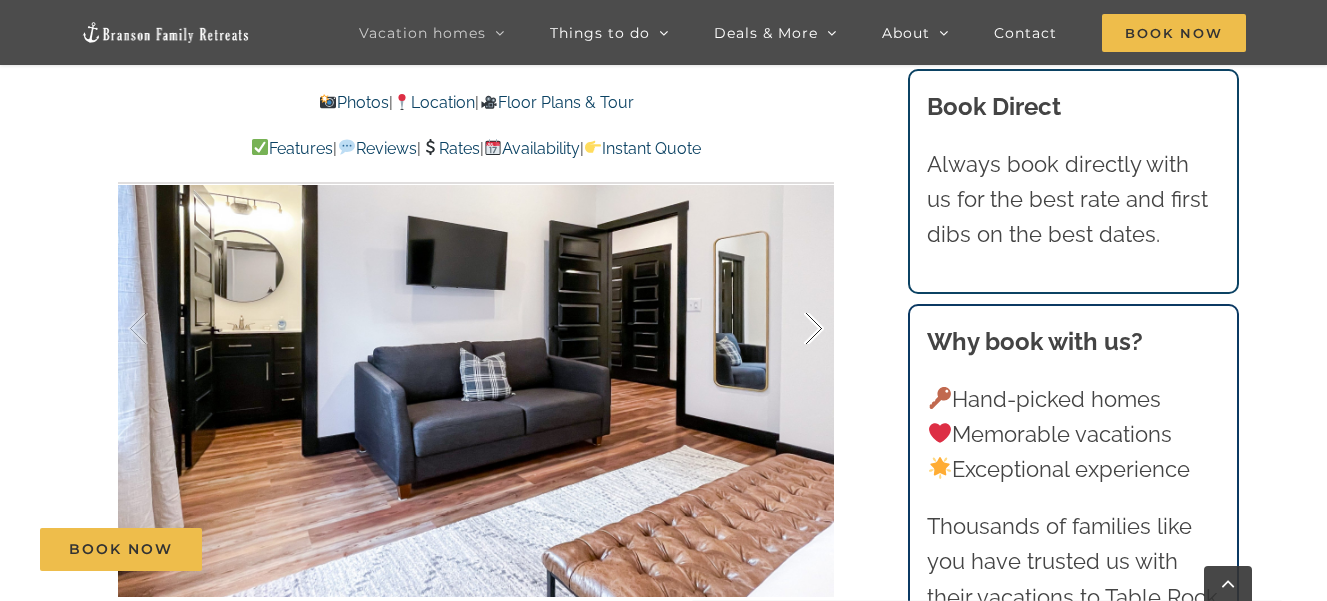 click at bounding box center [793, 329] 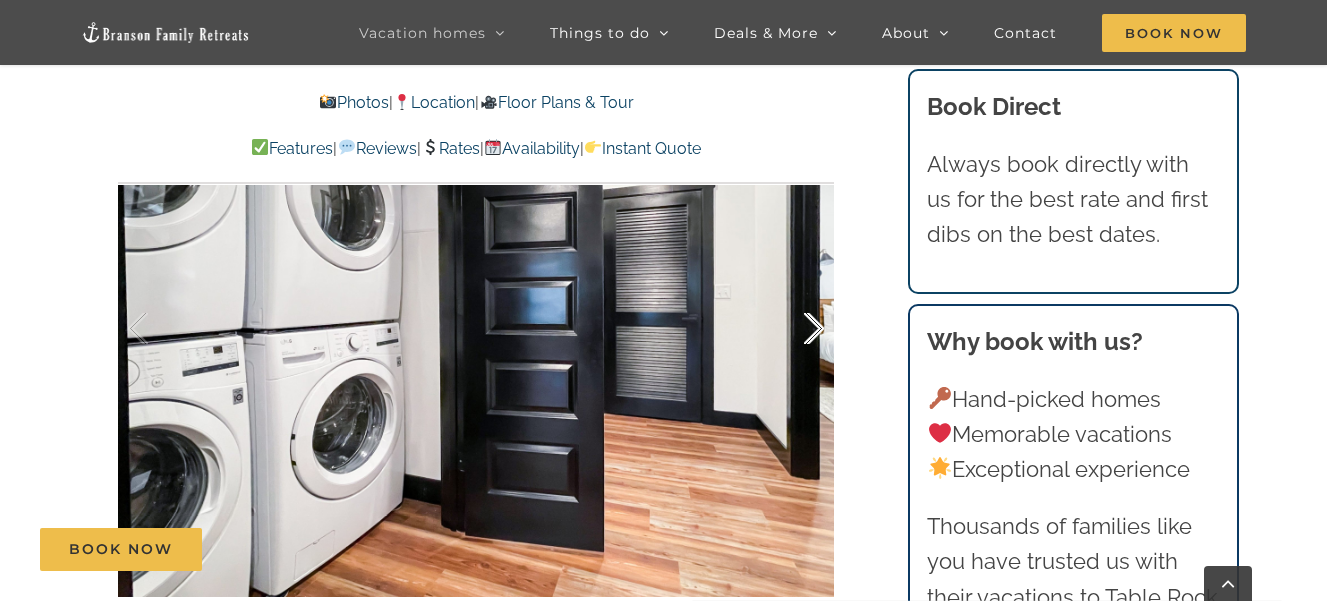 click at bounding box center (793, 329) 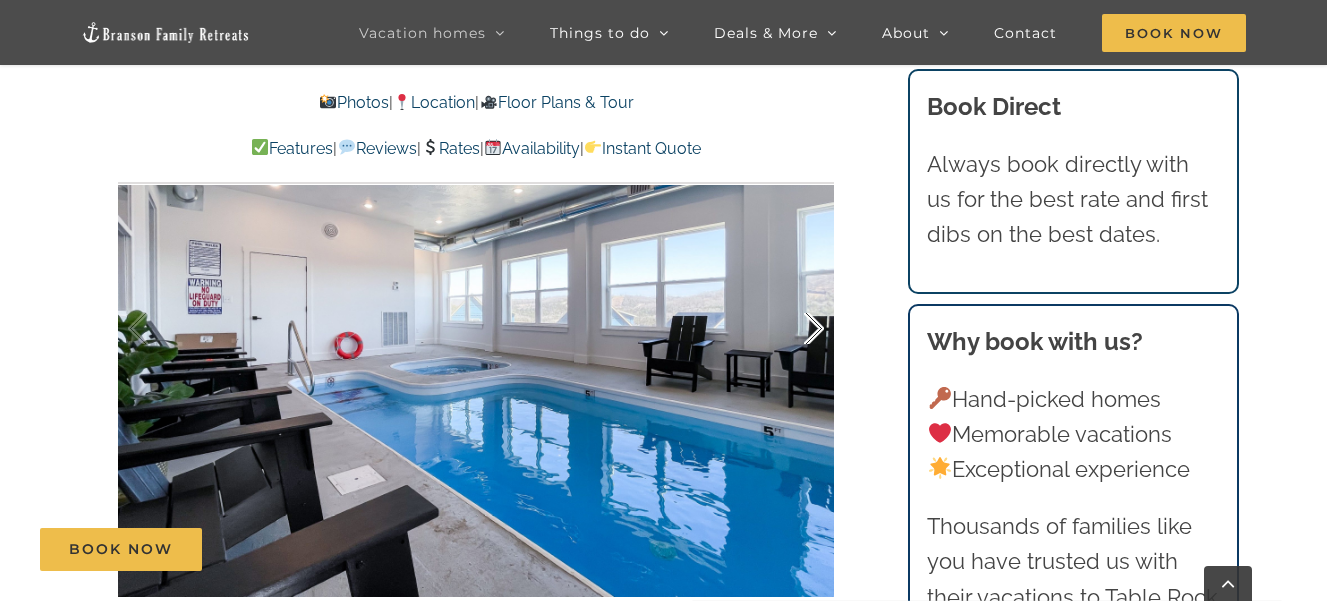 click at bounding box center [793, 329] 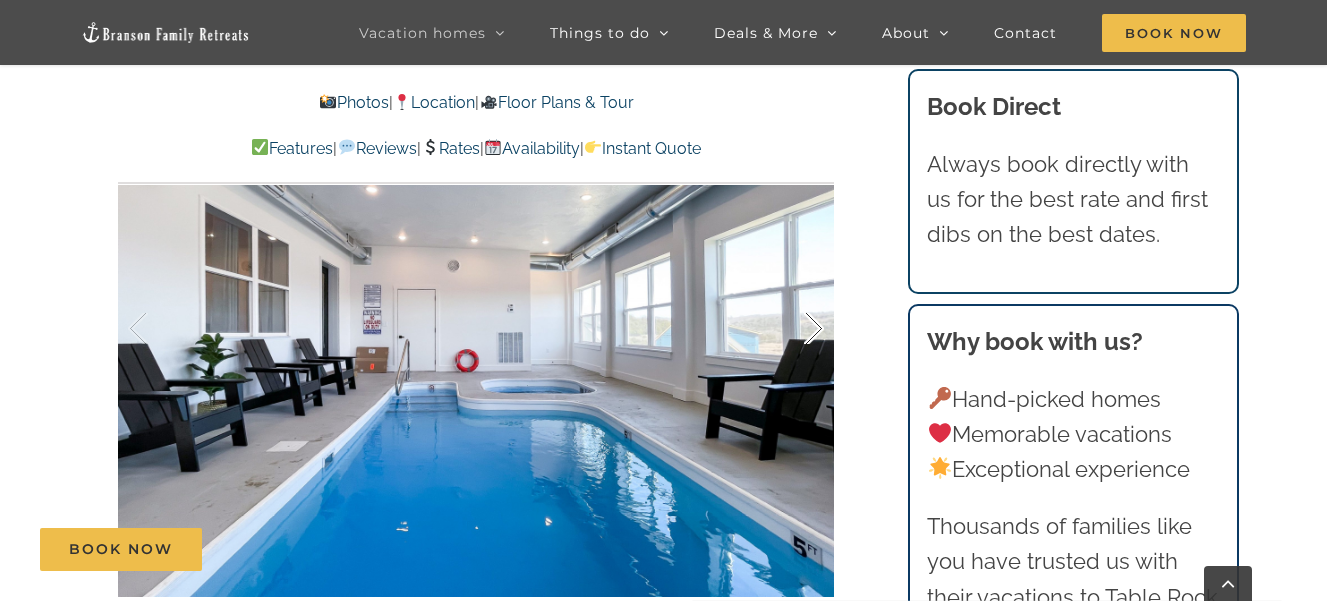 click at bounding box center [793, 329] 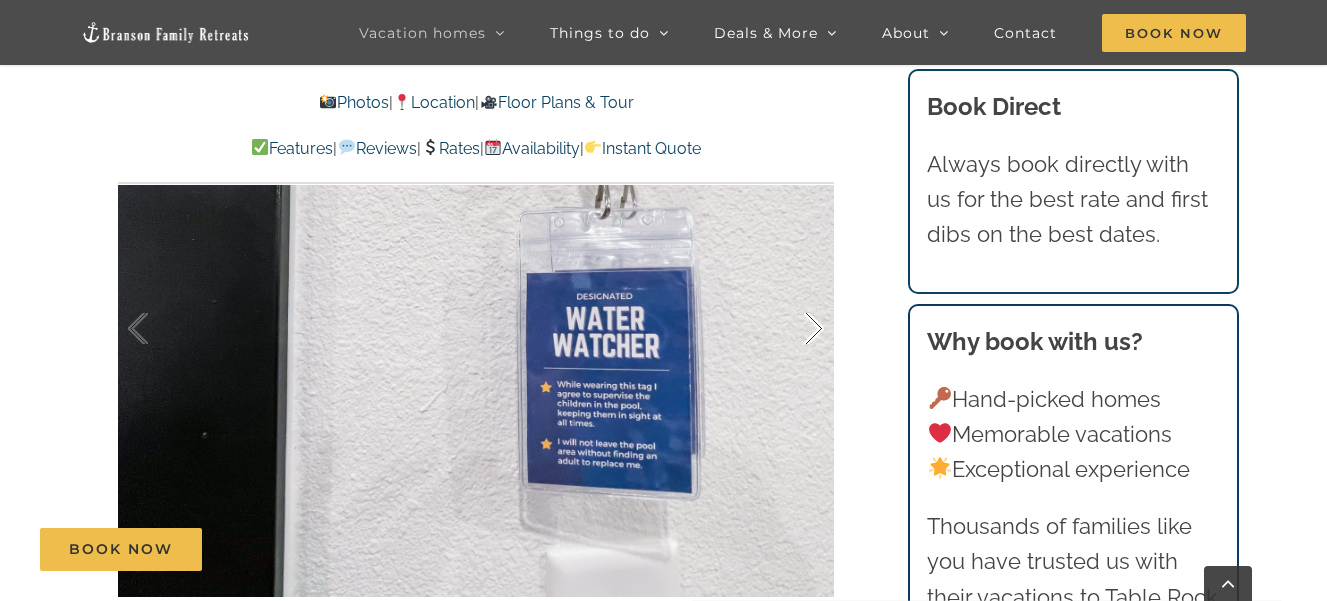 click at bounding box center [793, 329] 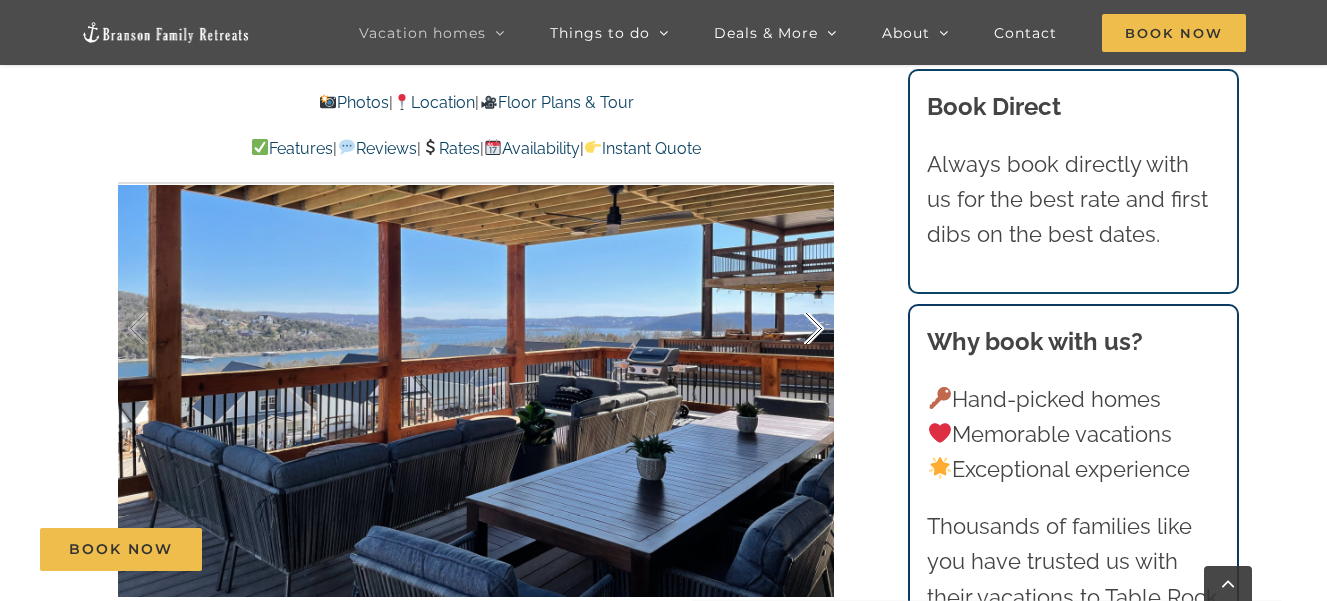 click at bounding box center [793, 329] 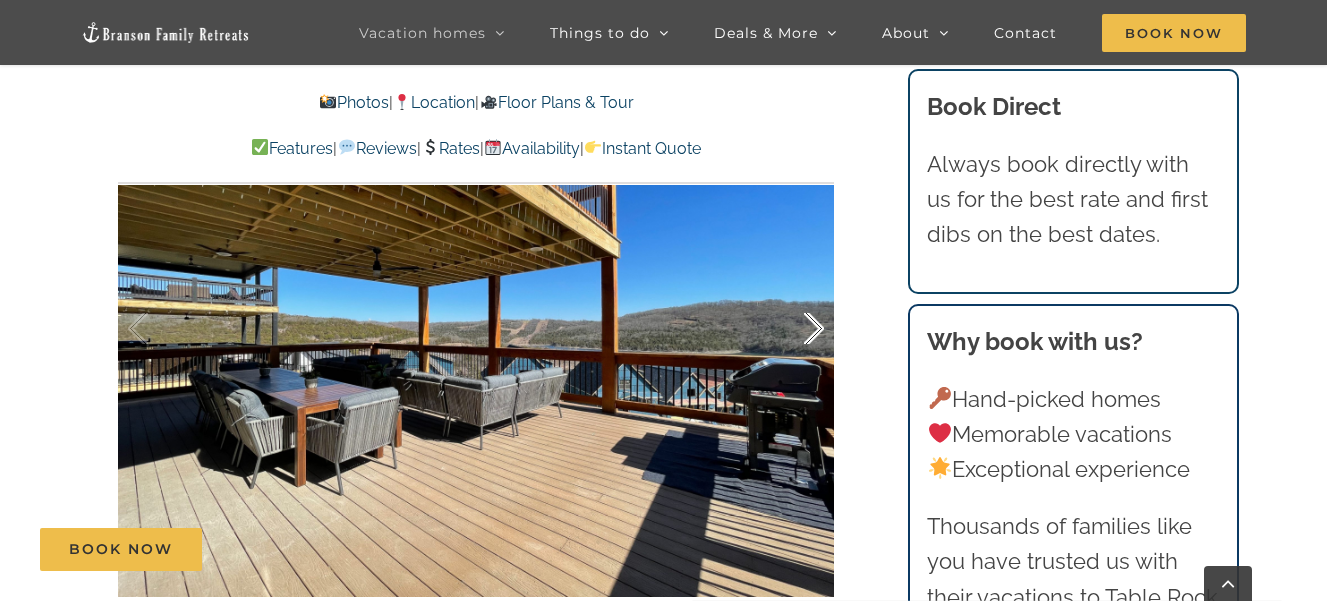 click at bounding box center [793, 329] 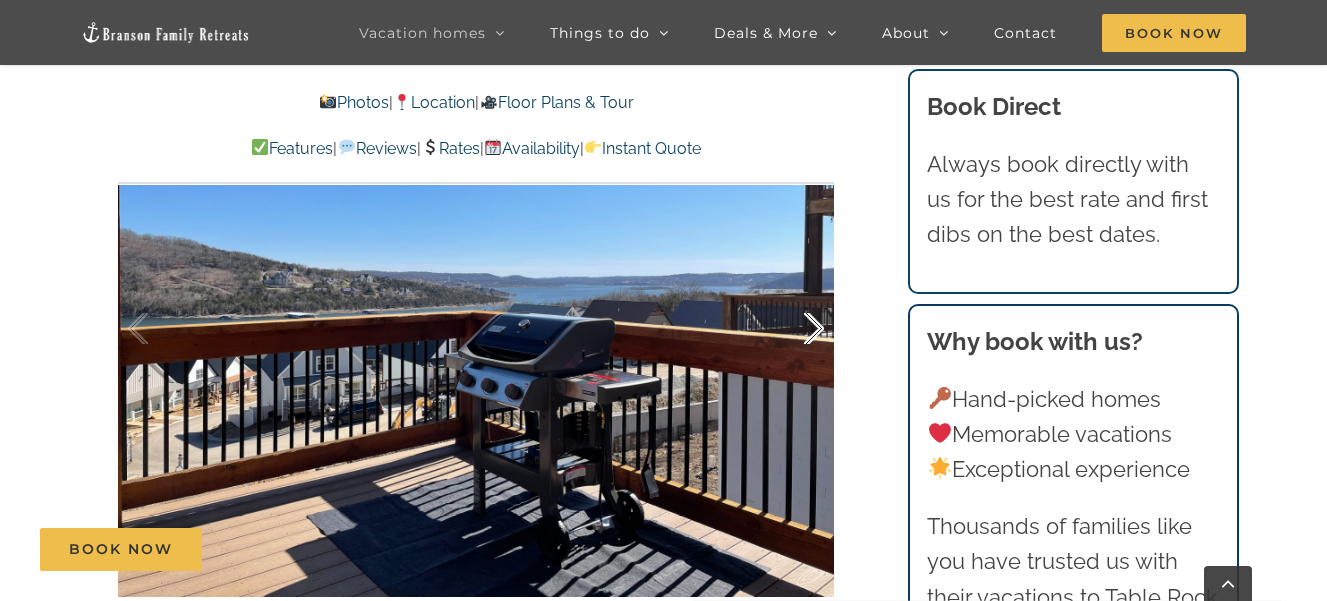 click at bounding box center (793, 329) 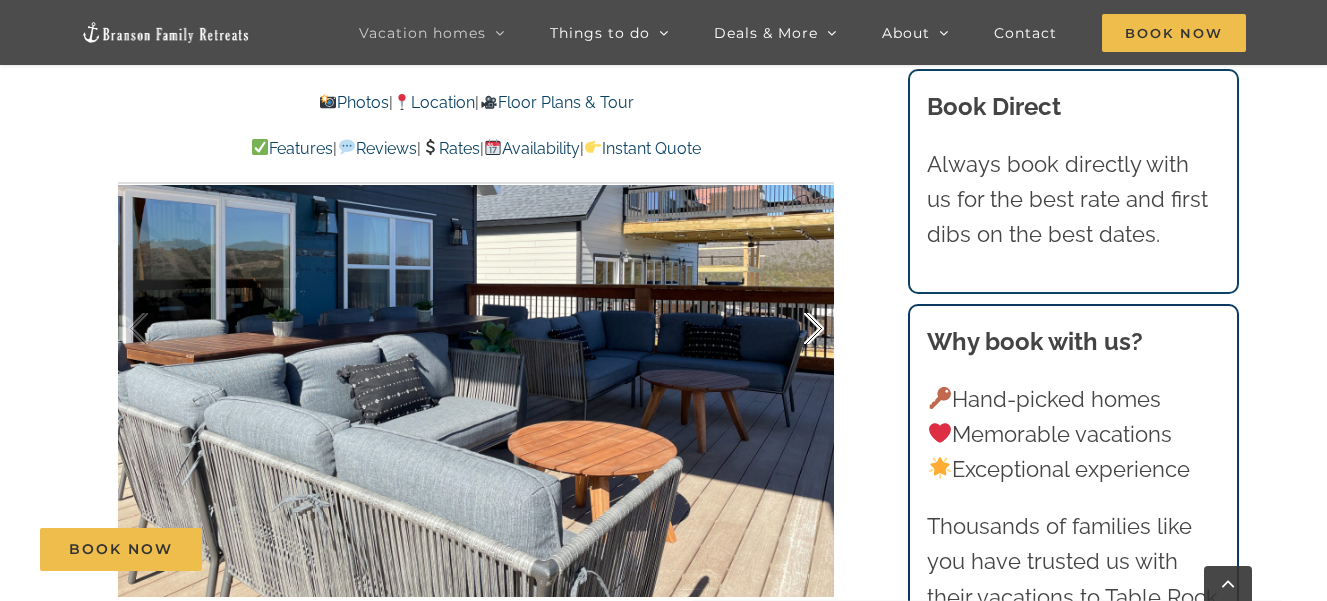 click at bounding box center [793, 329] 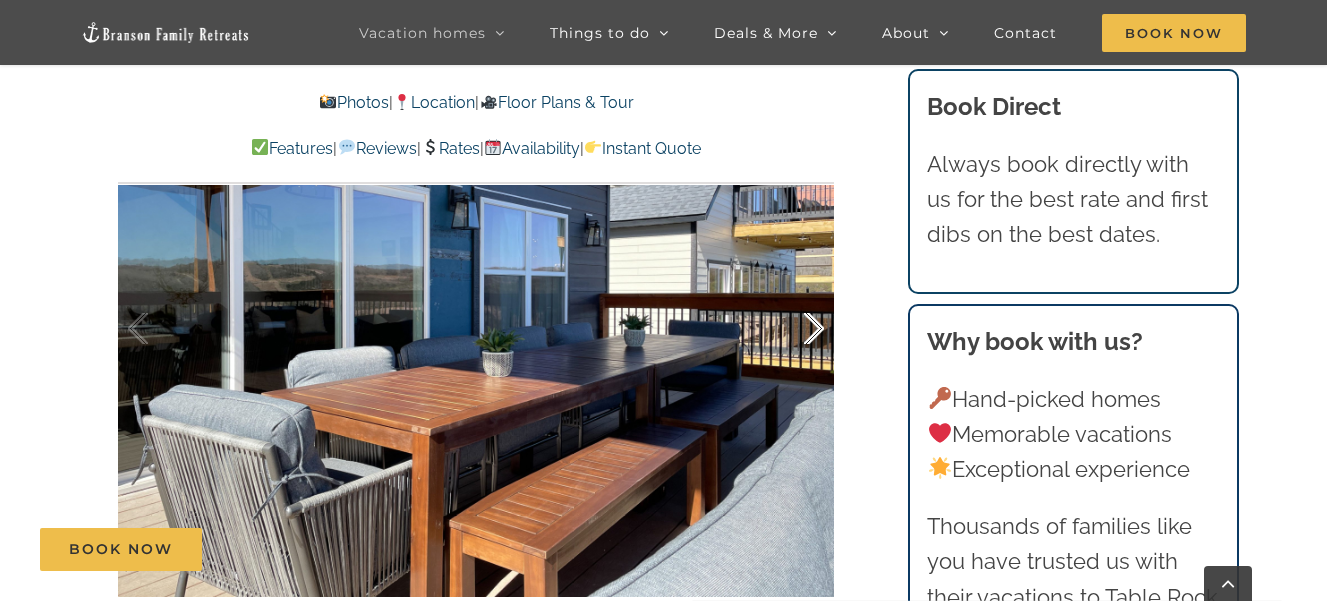 click at bounding box center (793, 329) 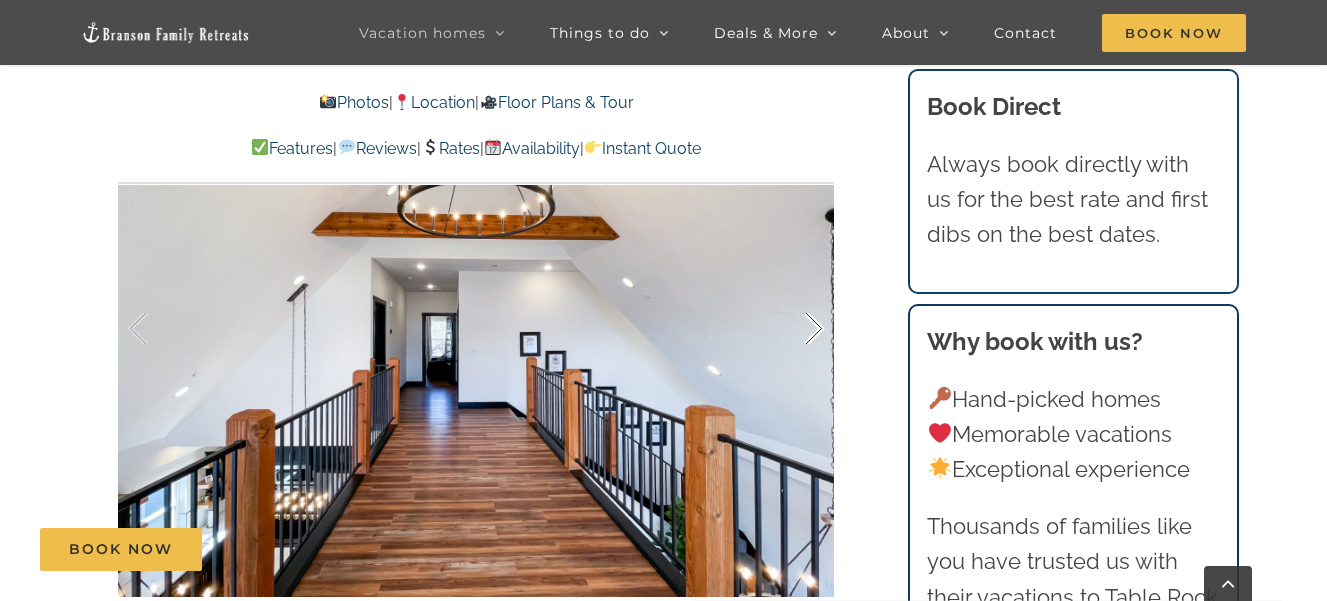 click at bounding box center (793, 329) 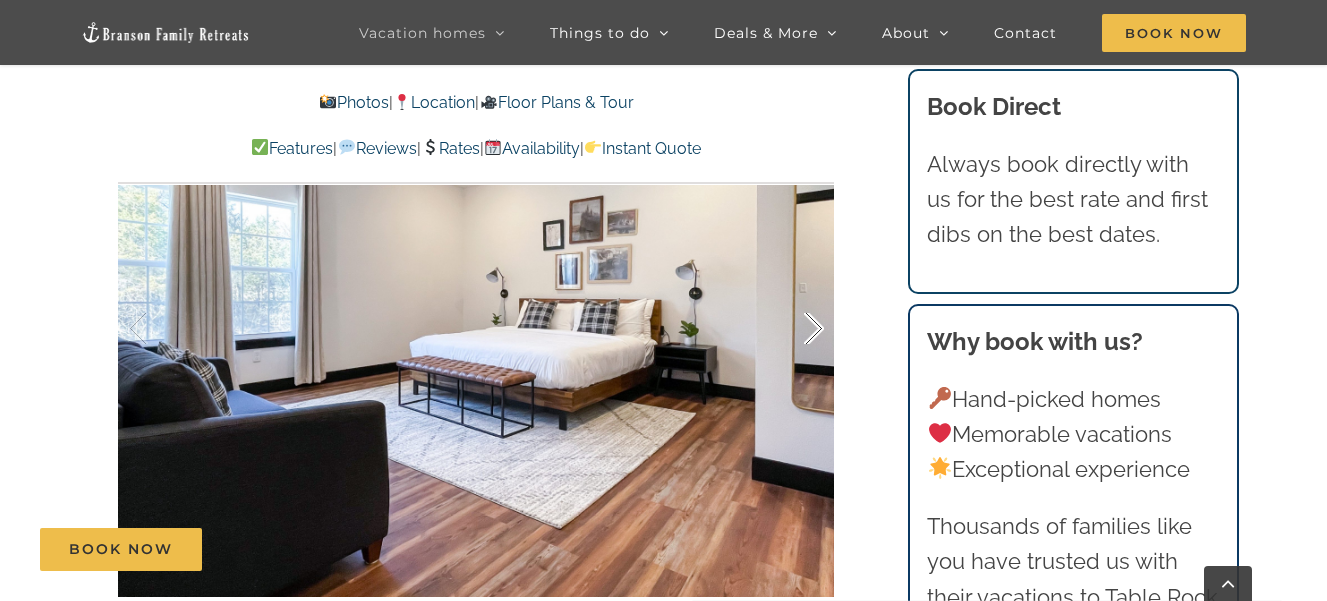 click at bounding box center (793, 329) 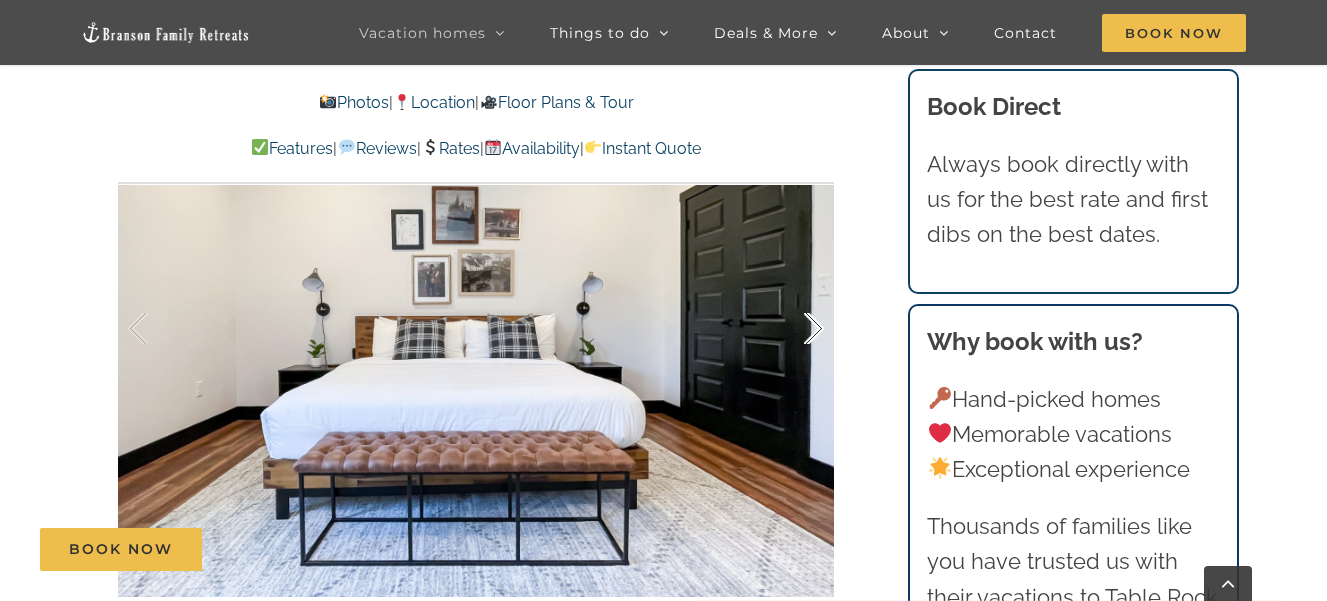 click at bounding box center (793, 329) 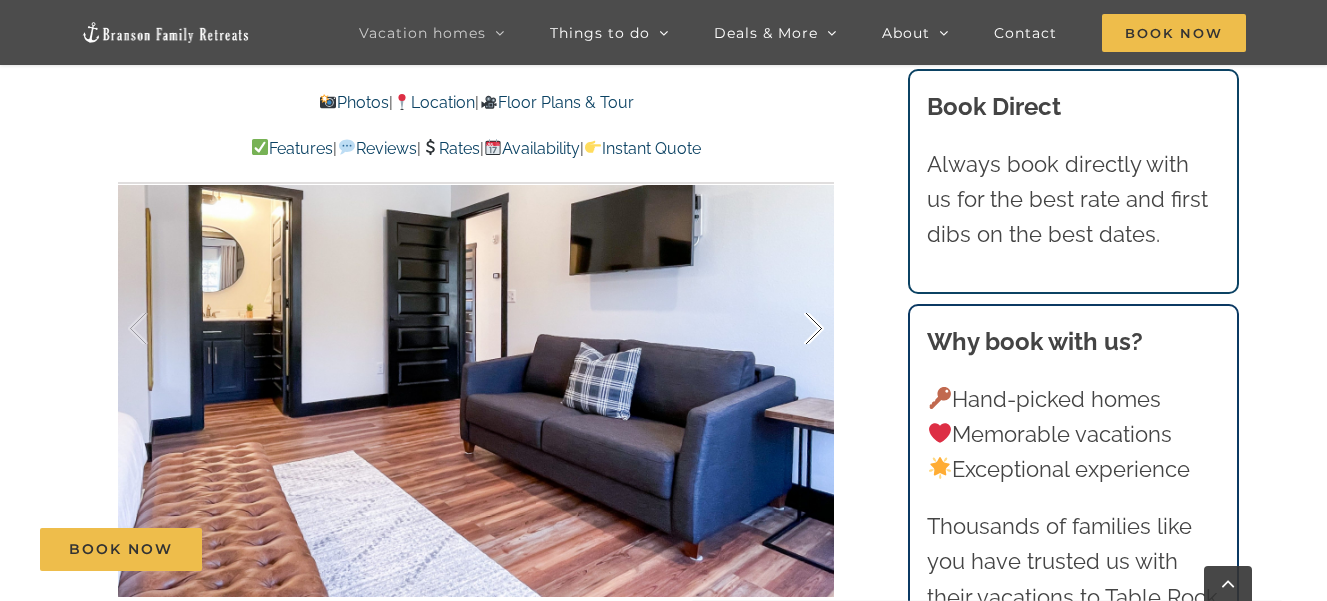 click at bounding box center [793, 329] 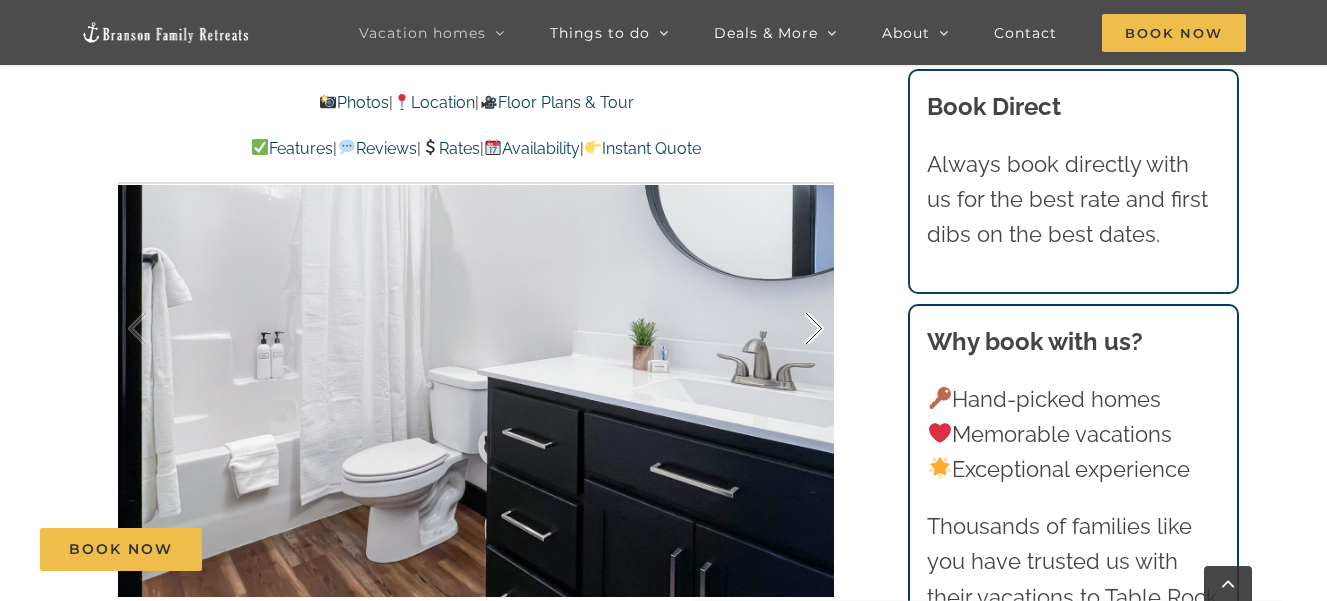 click at bounding box center [793, 329] 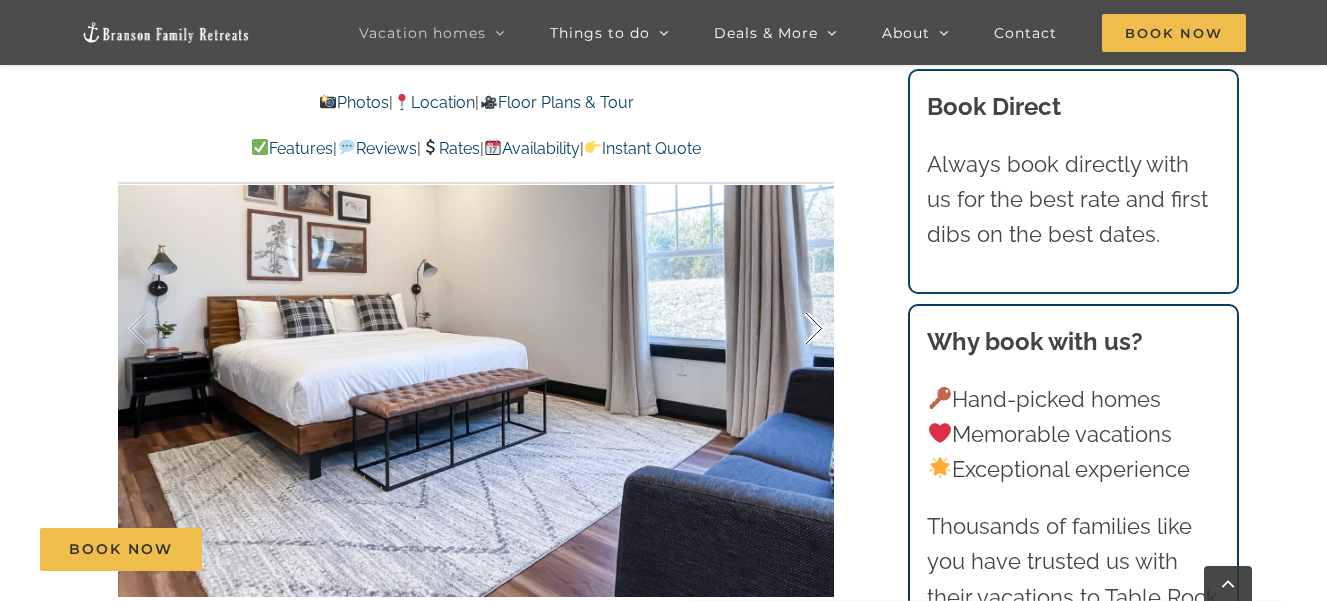 click at bounding box center [793, 329] 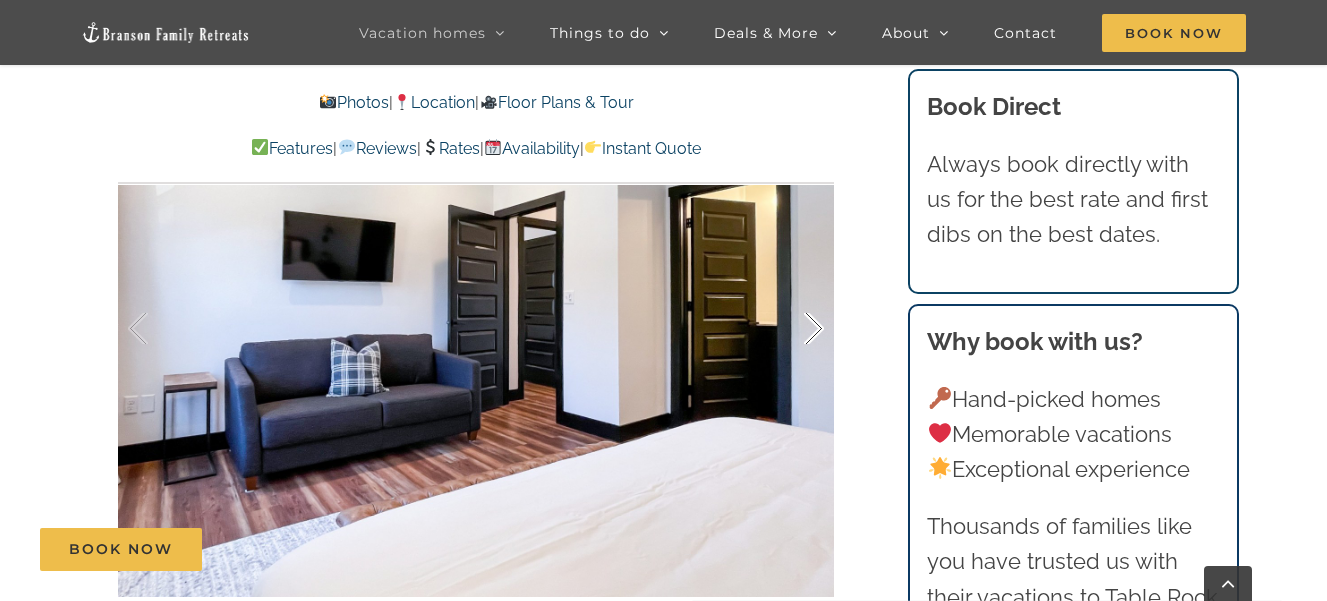 click at bounding box center [793, 329] 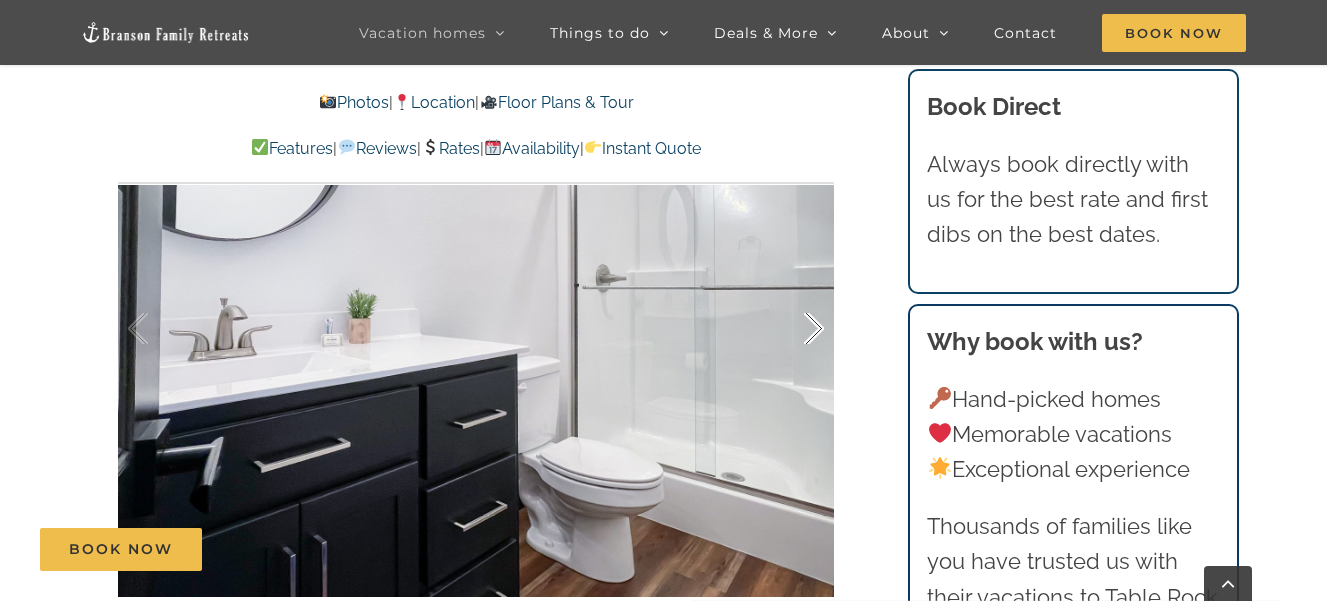 click at bounding box center (793, 329) 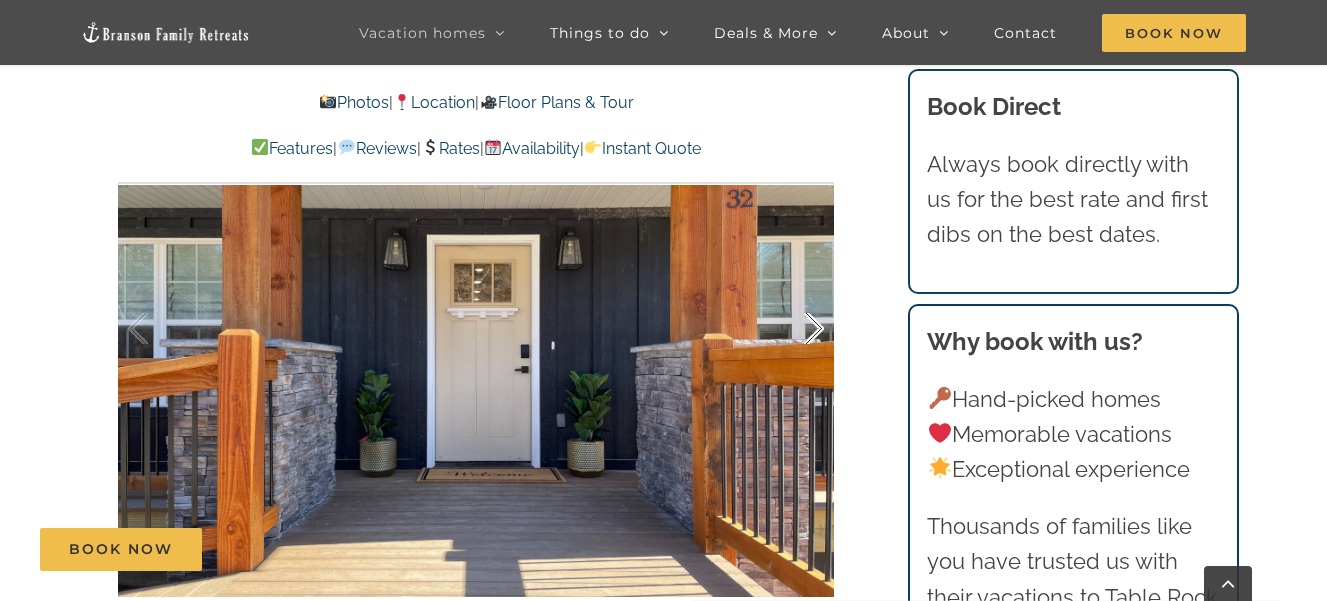 click at bounding box center (793, 329) 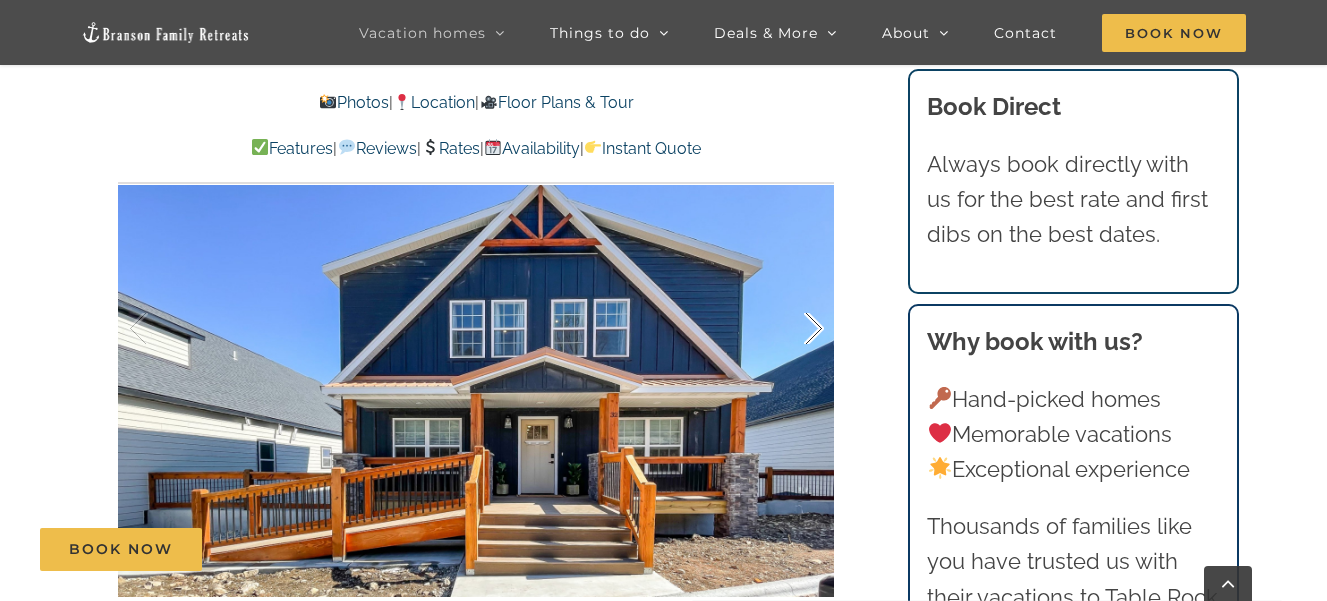 click at bounding box center (793, 329) 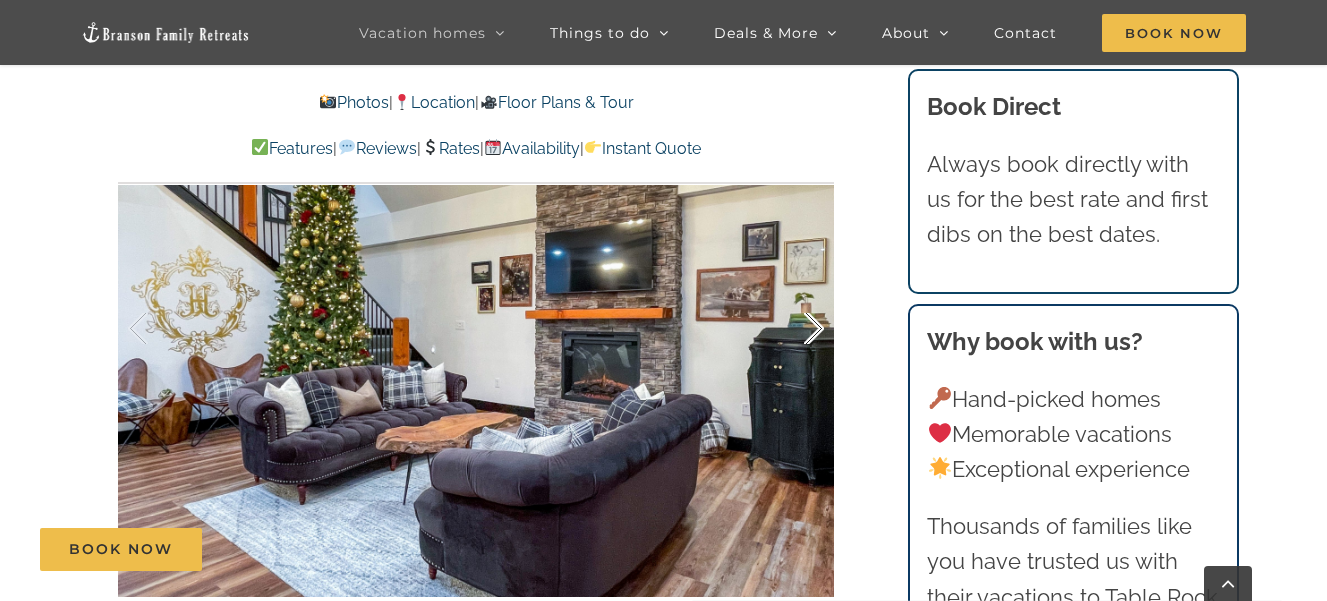 click at bounding box center (793, 329) 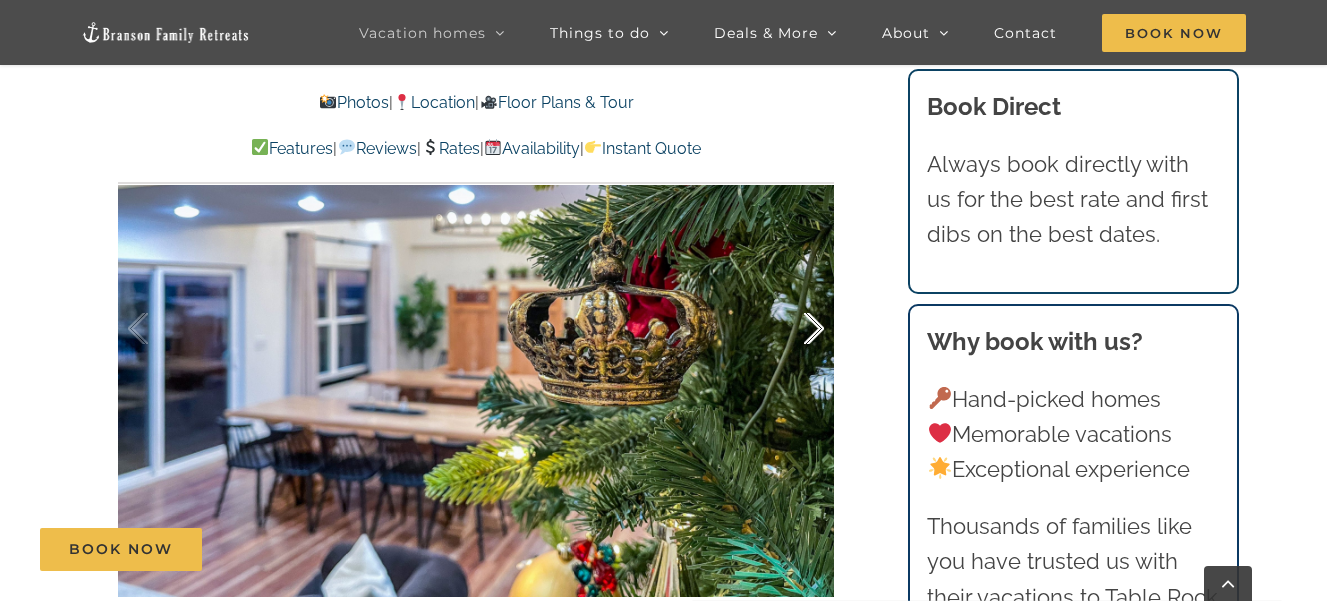 click at bounding box center (793, 329) 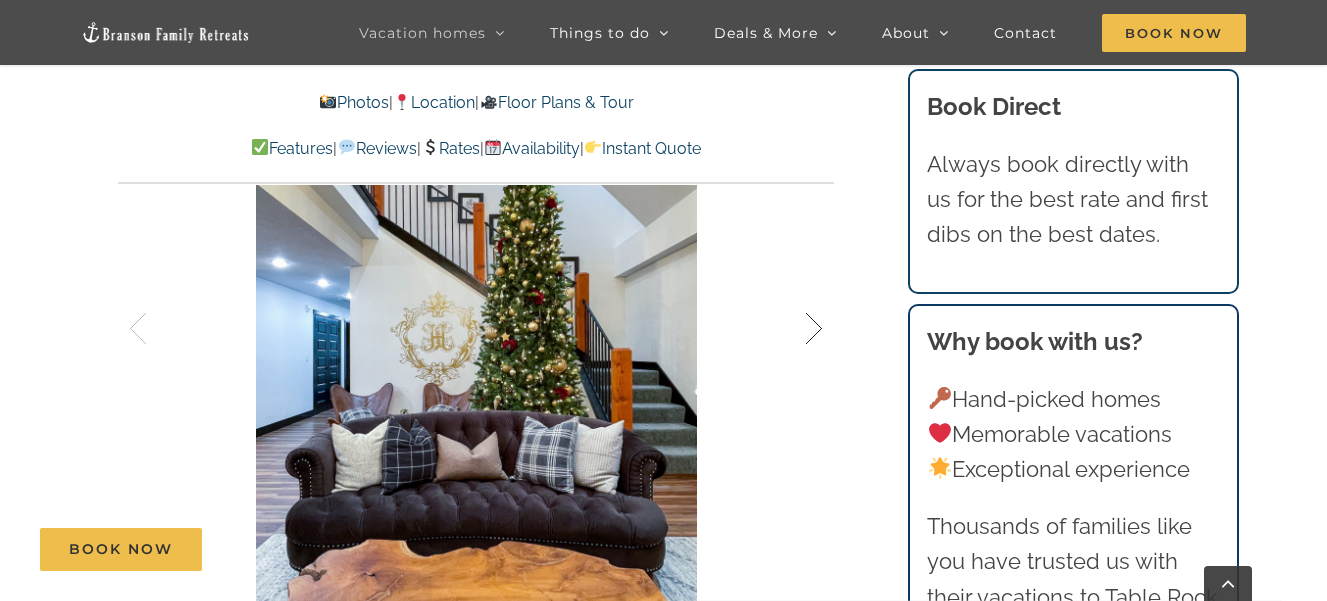click at bounding box center [793, 329] 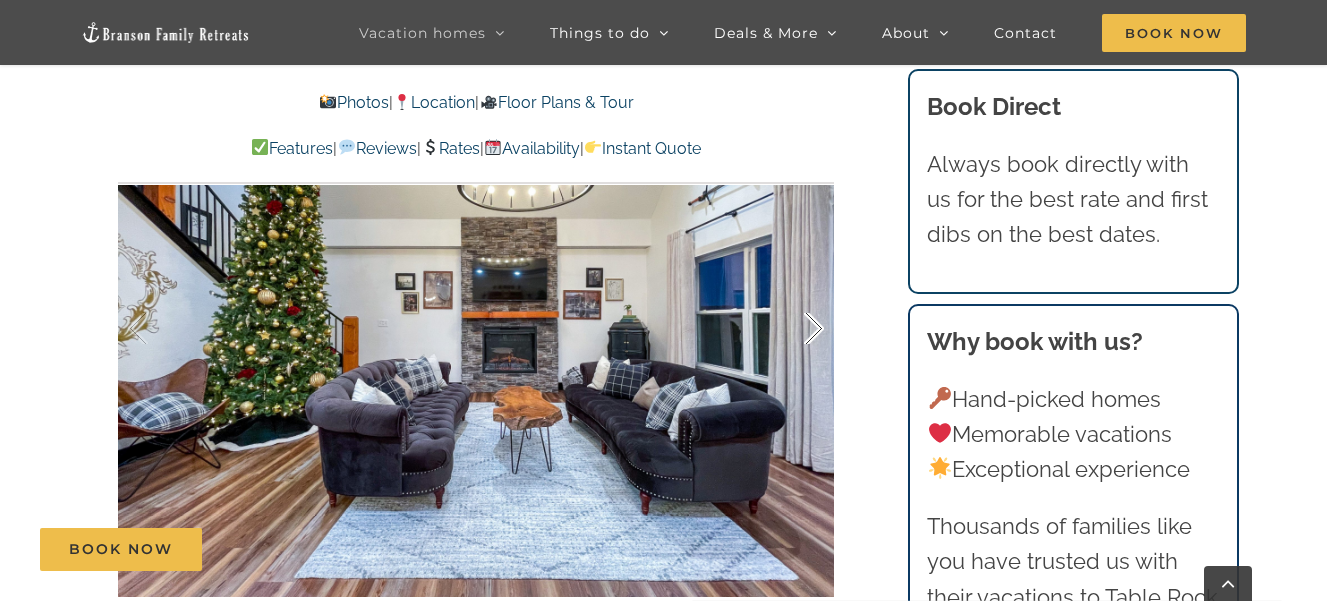 click at bounding box center [793, 329] 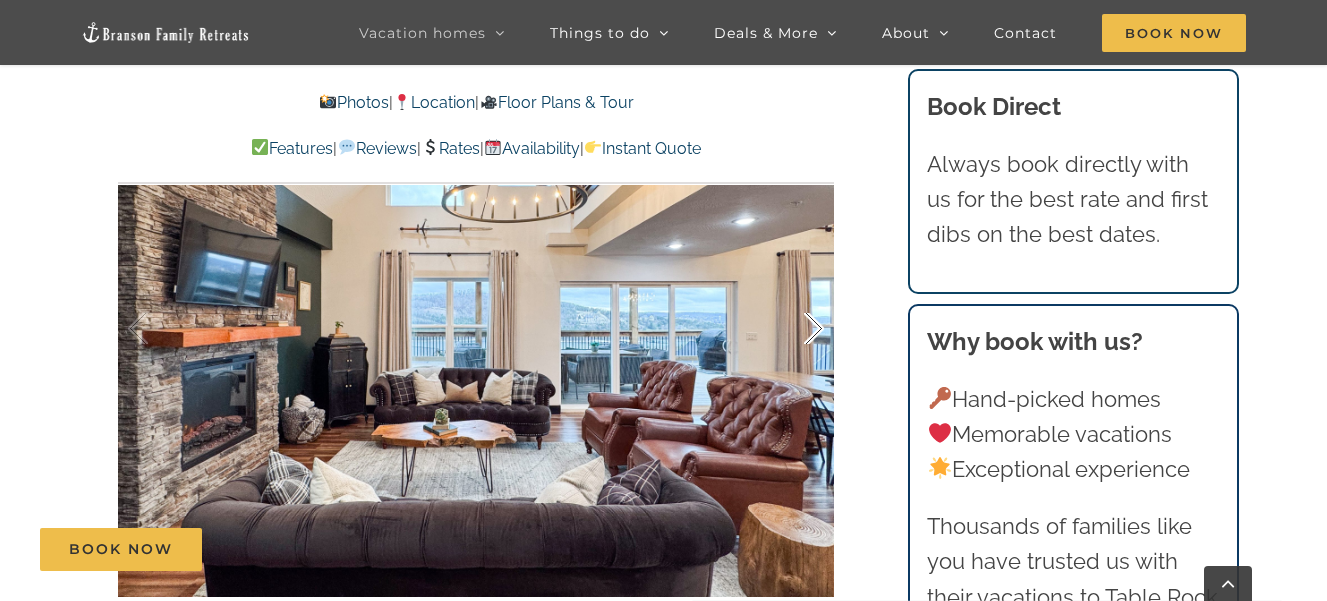 click at bounding box center (793, 329) 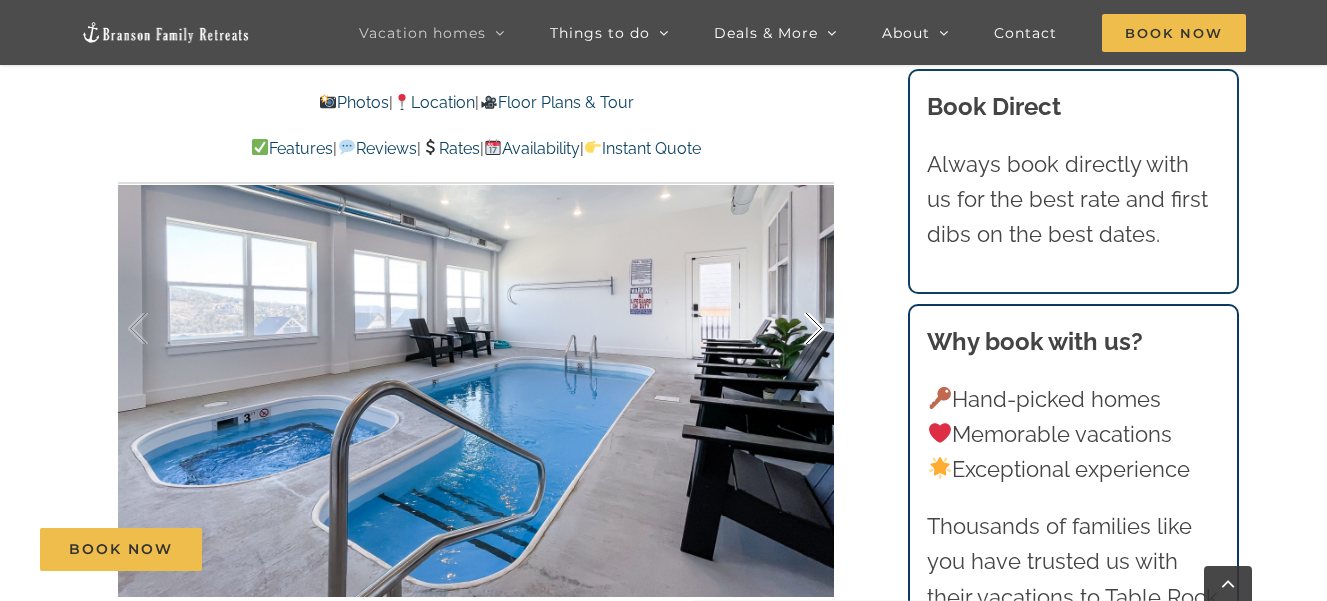 click at bounding box center (793, 329) 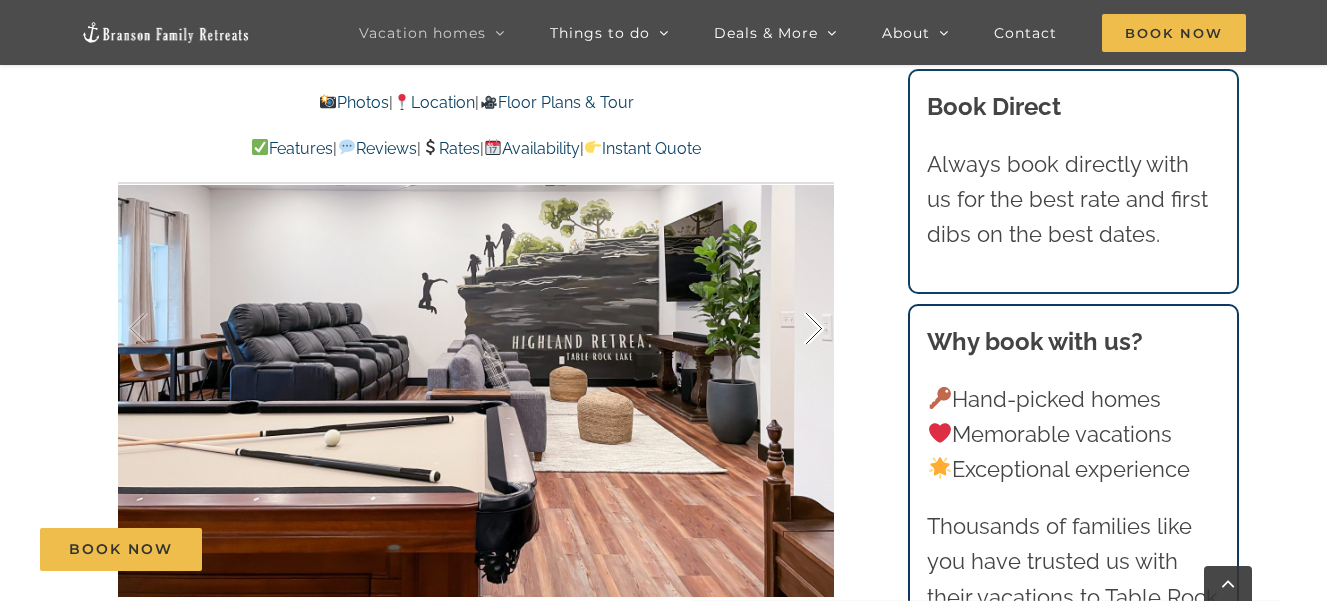 click at bounding box center (793, 329) 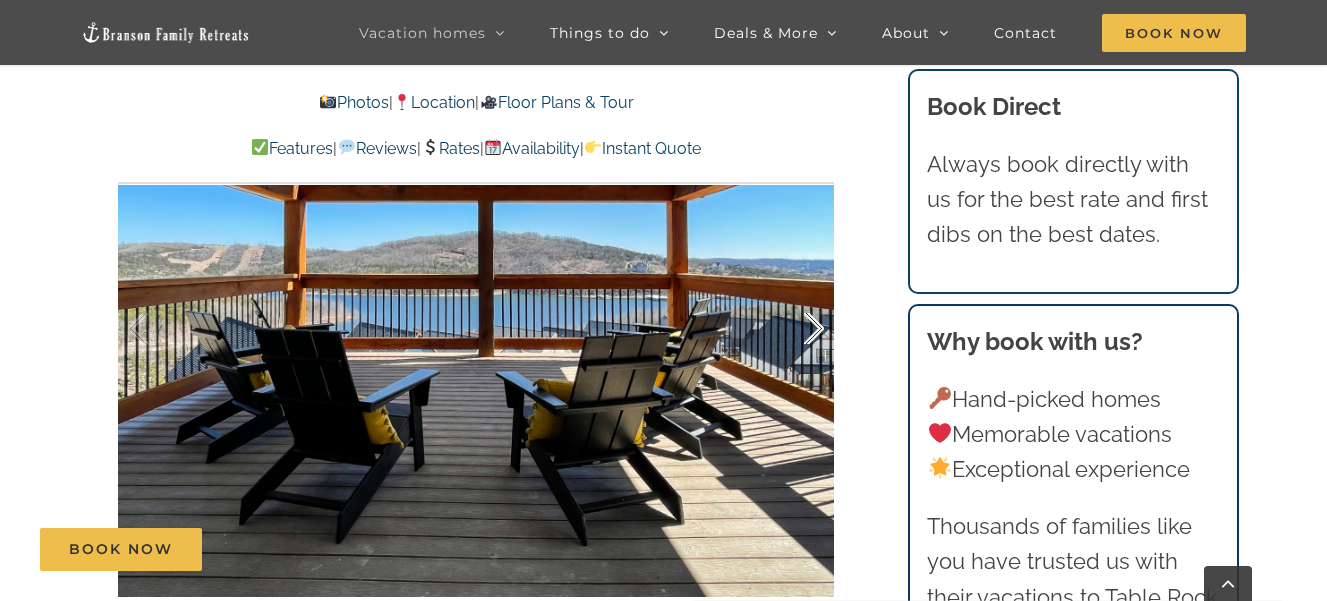 click at bounding box center (793, 329) 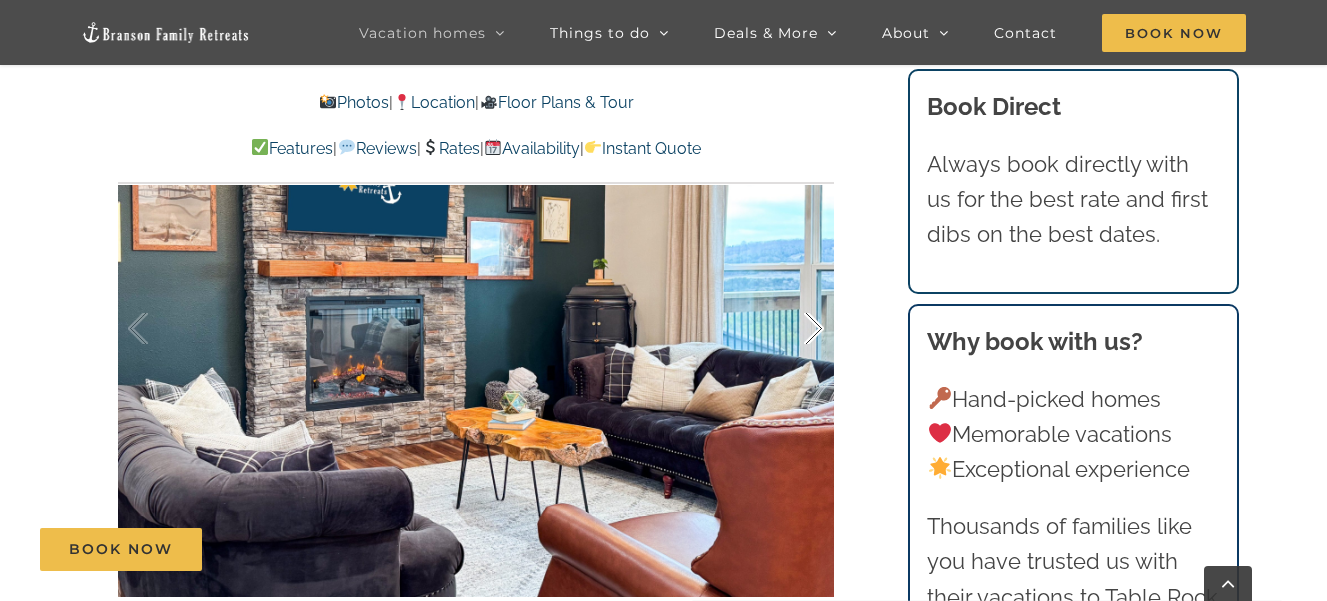 click at bounding box center [793, 329] 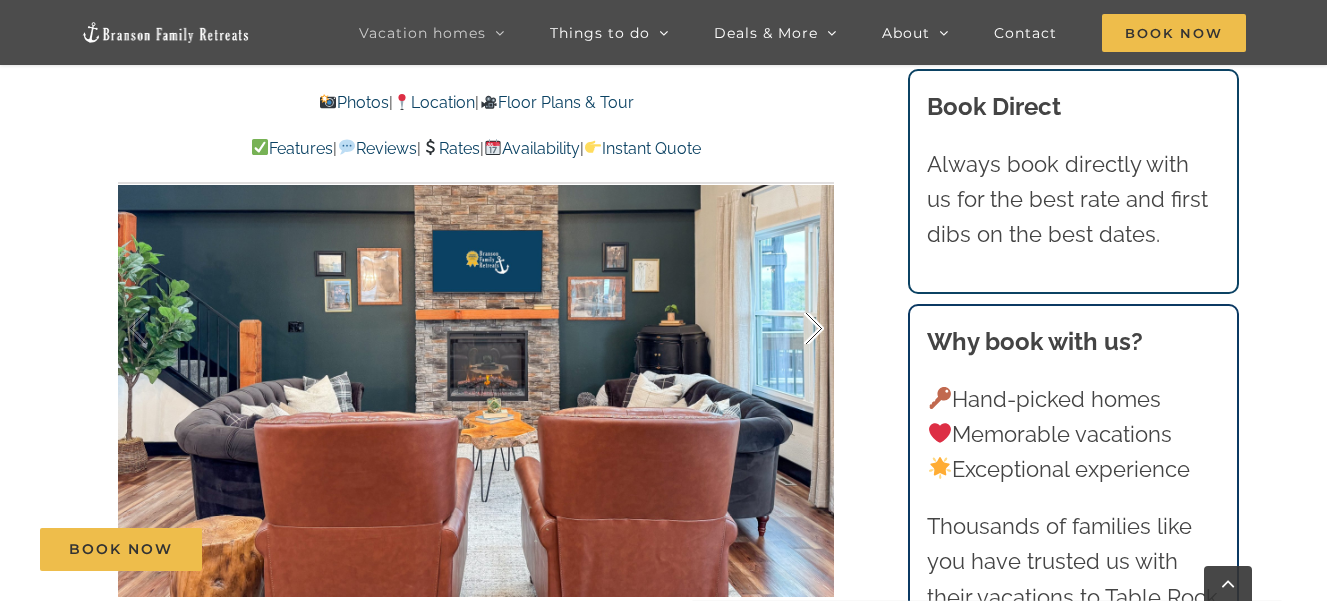 click at bounding box center (793, 329) 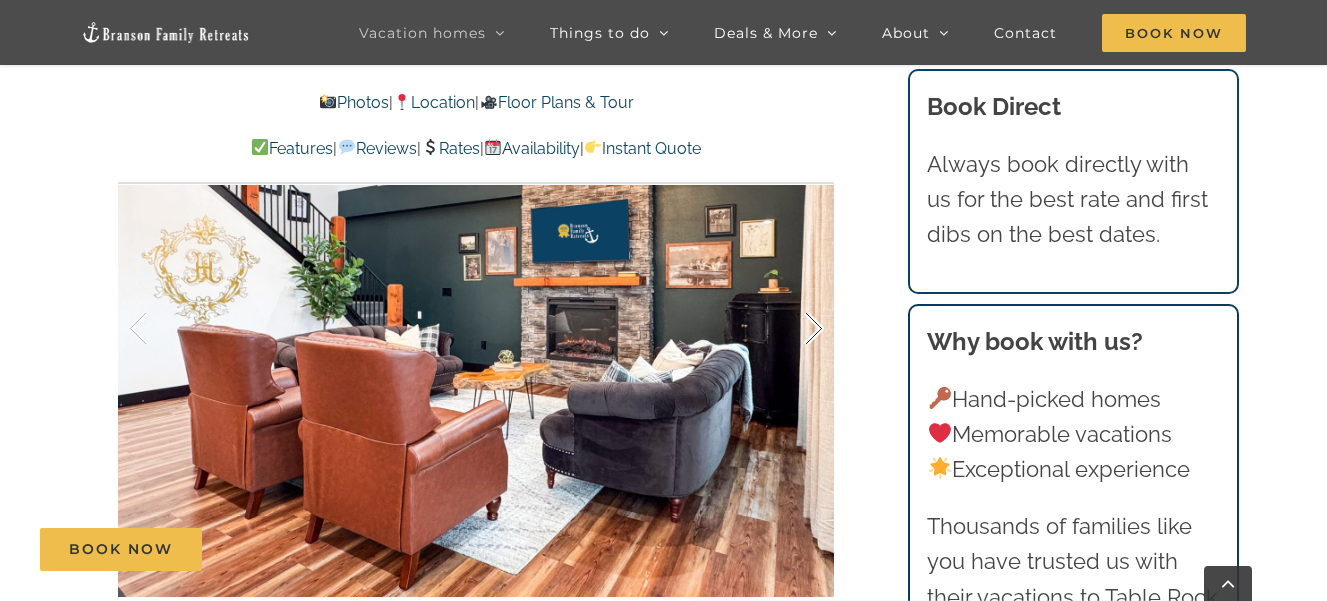click at bounding box center (793, 329) 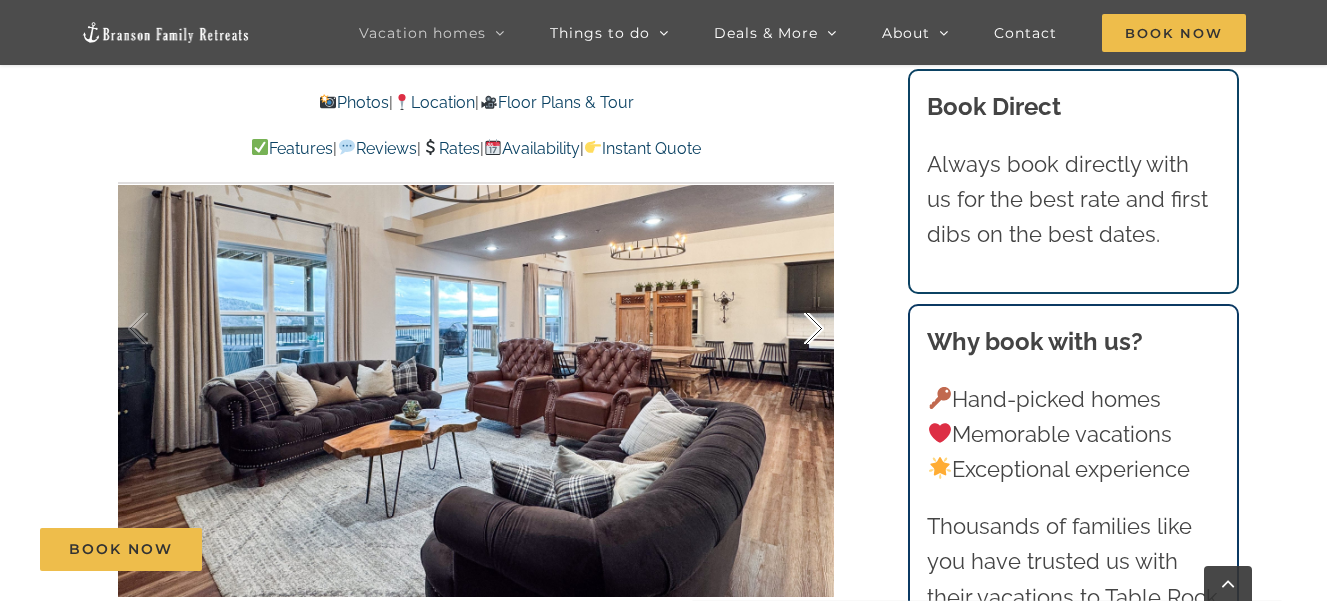 click at bounding box center [793, 329] 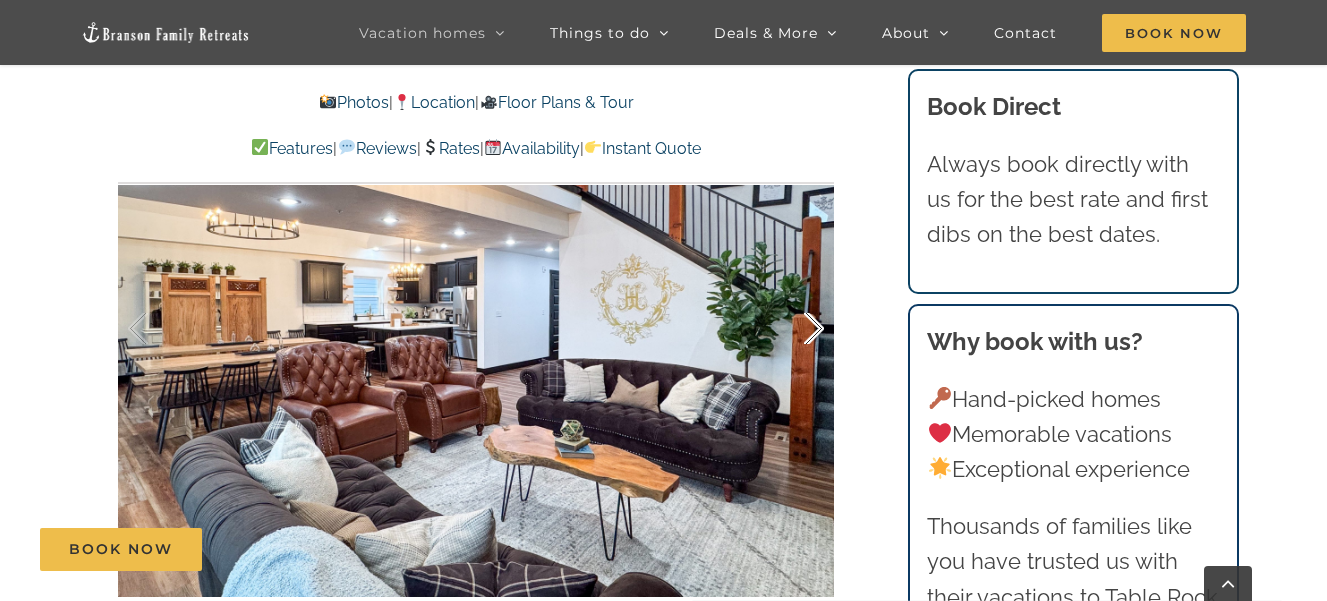 click at bounding box center (793, 329) 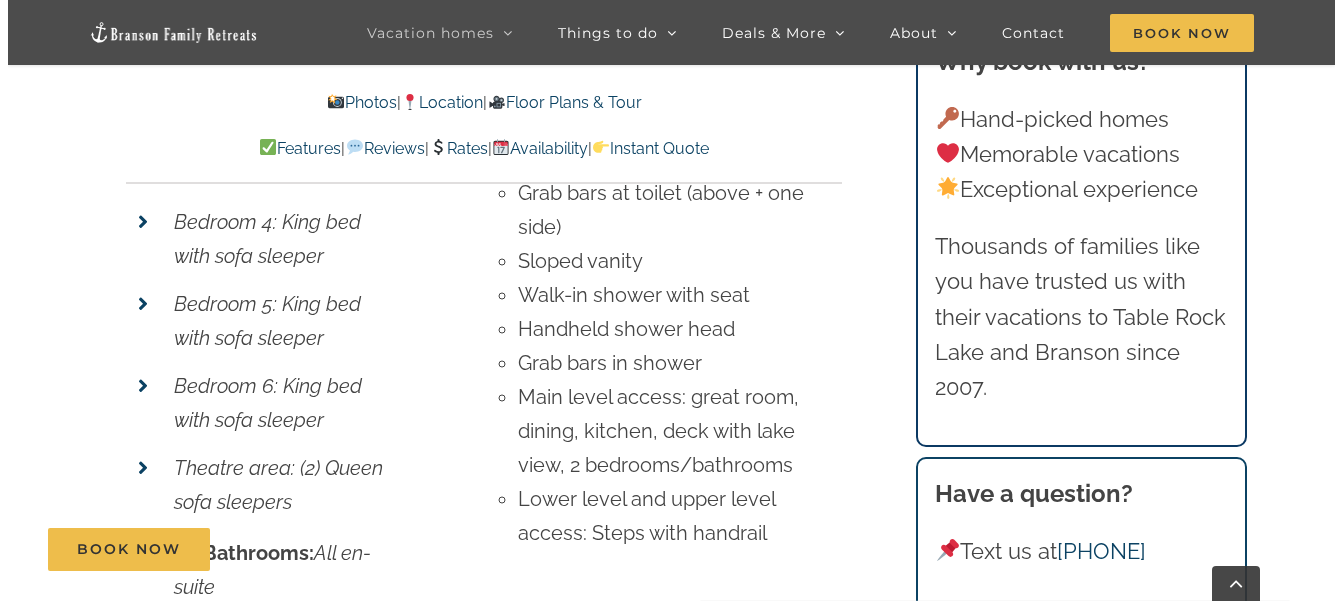 scroll, scrollTop: 7214, scrollLeft: 0, axis: vertical 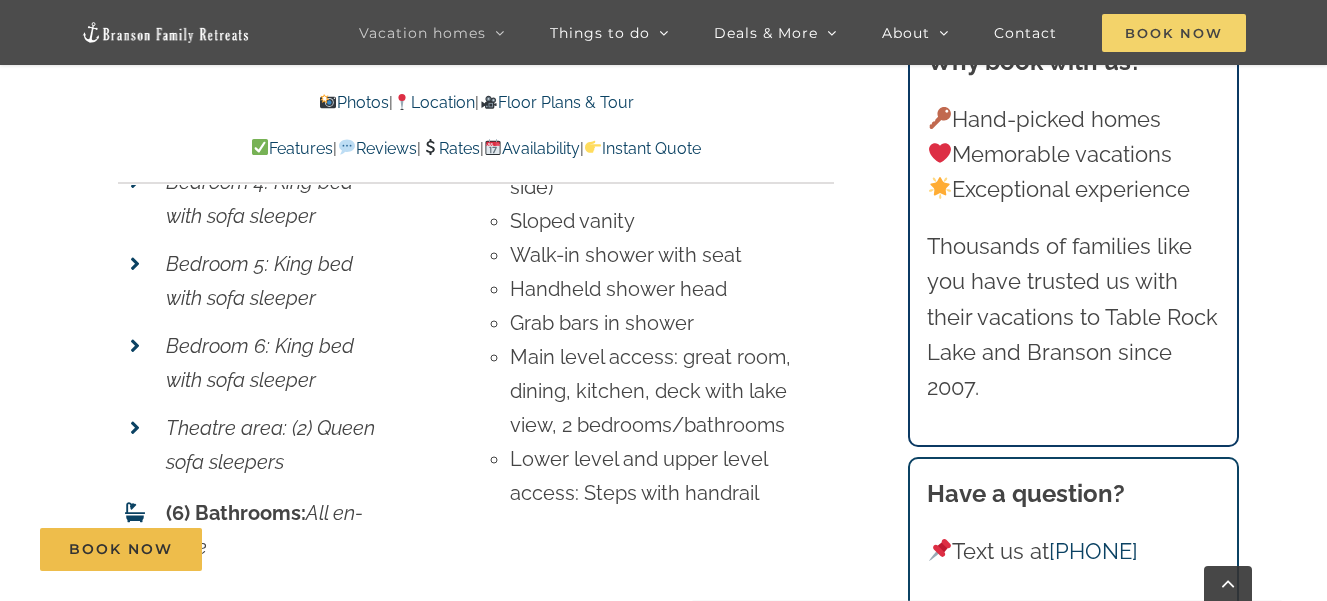 click on "Book Now" at bounding box center (1174, 33) 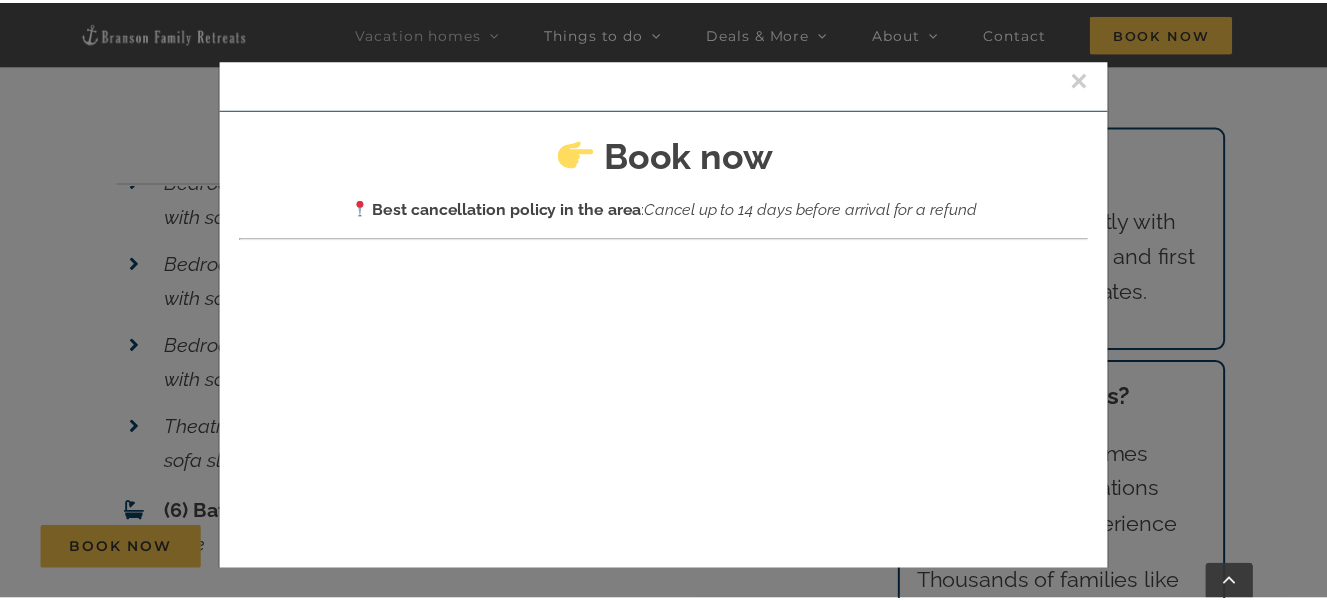 scroll, scrollTop: 0, scrollLeft: 0, axis: both 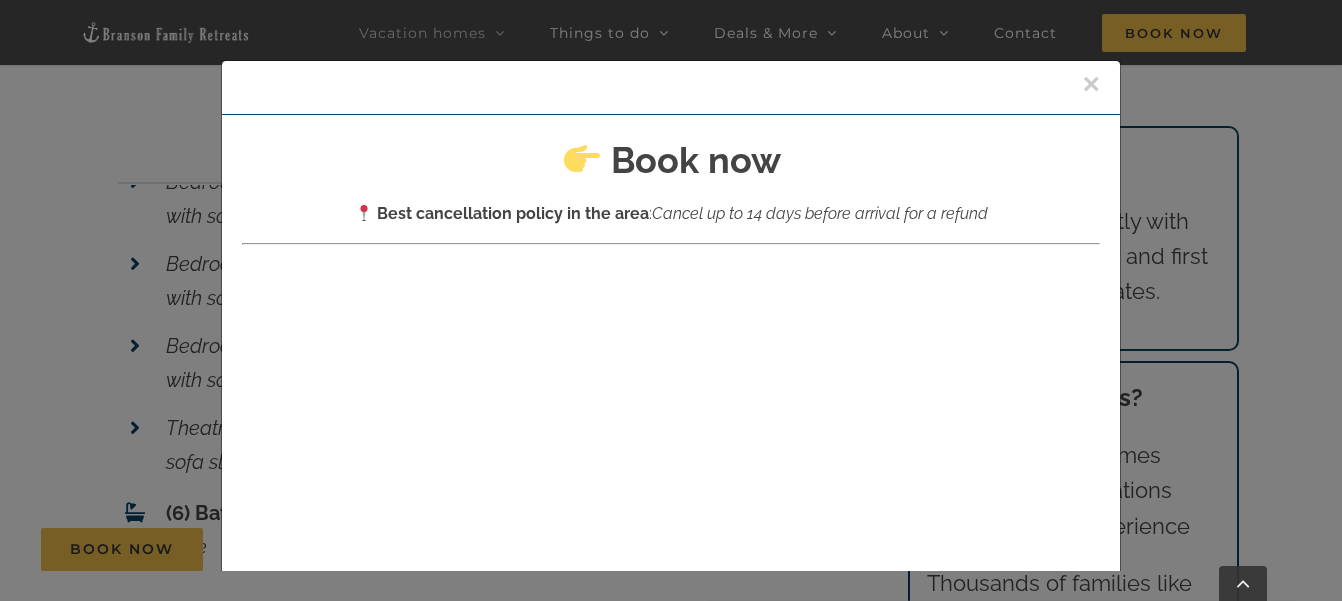 click on "×" at bounding box center (1091, 84) 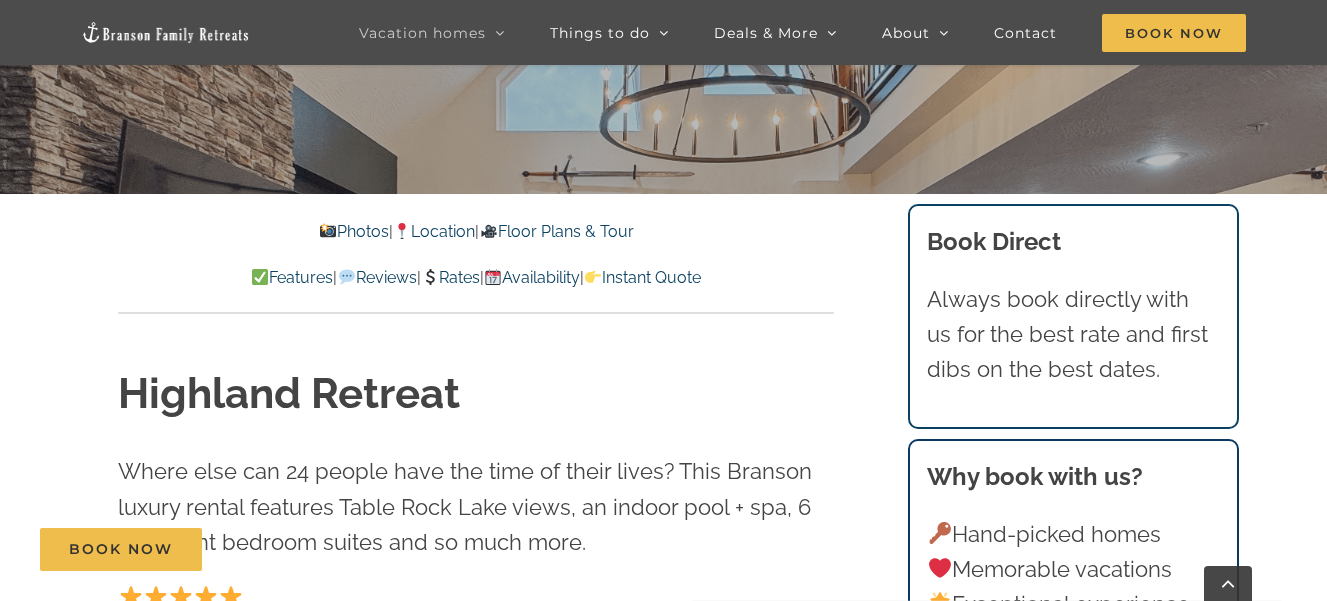 scroll, scrollTop: 540, scrollLeft: 0, axis: vertical 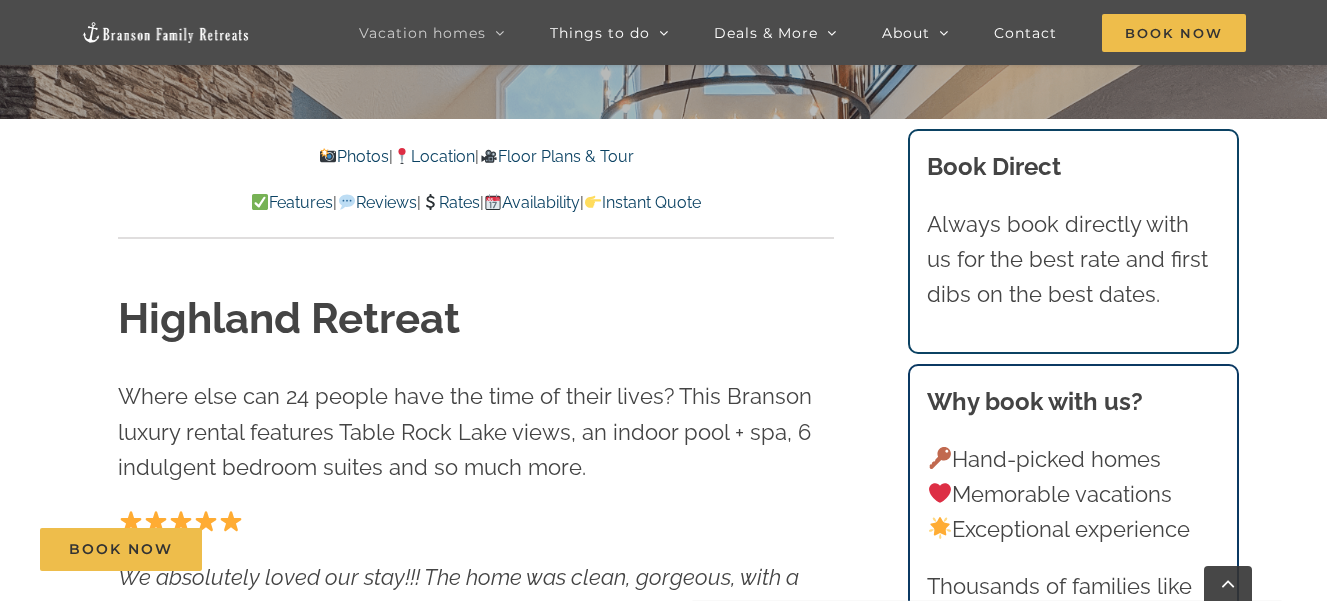 click on "Instant Quote" at bounding box center [642, 202] 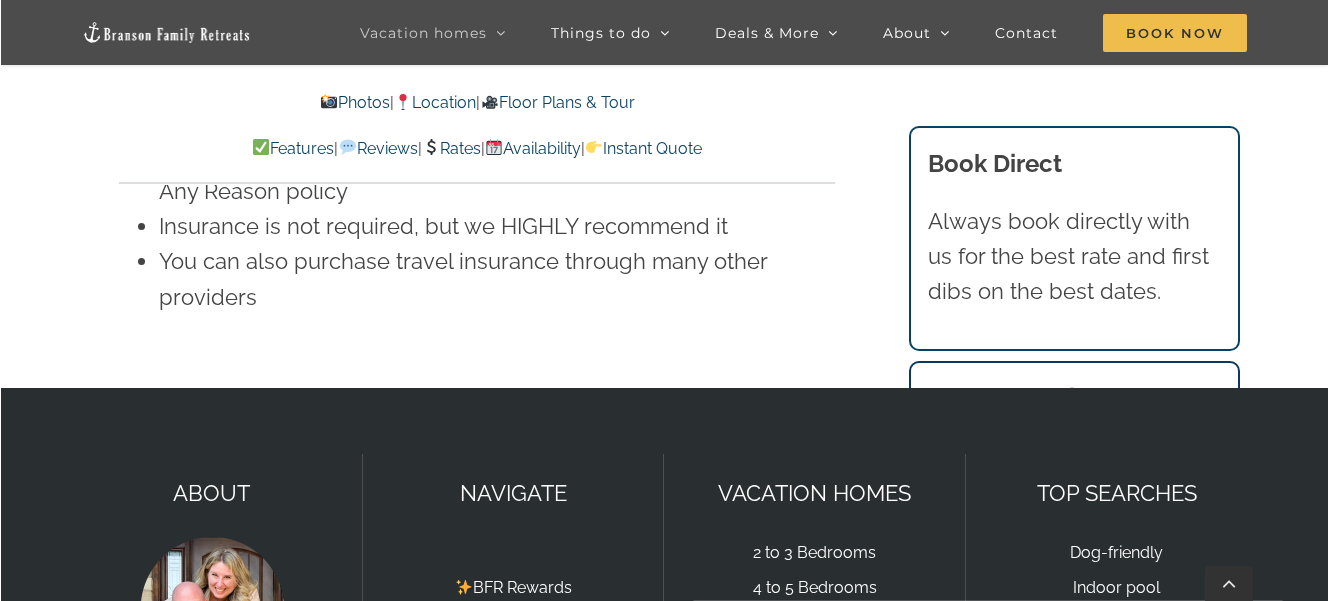 scroll, scrollTop: 12135, scrollLeft: 0, axis: vertical 